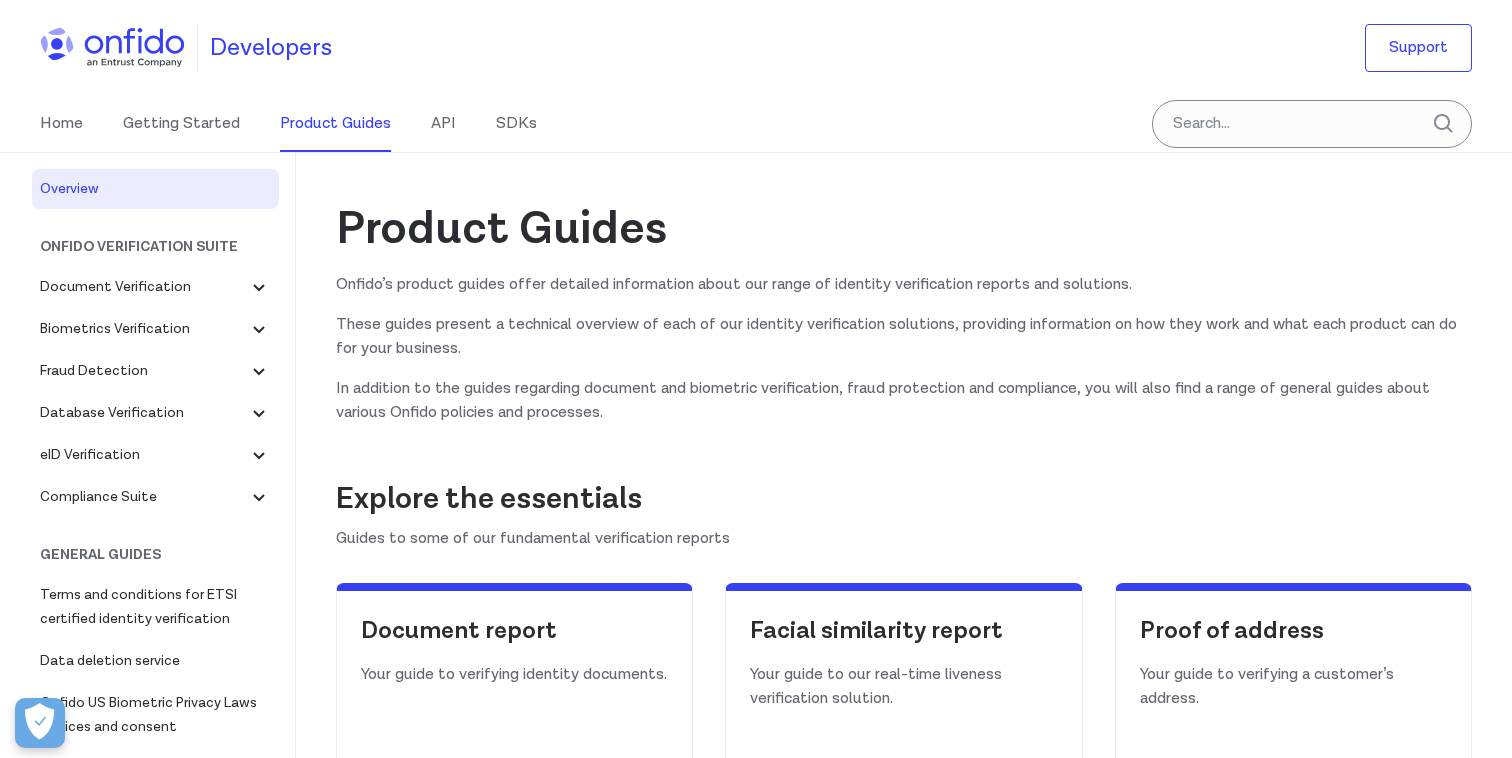 scroll, scrollTop: 0, scrollLeft: 0, axis: both 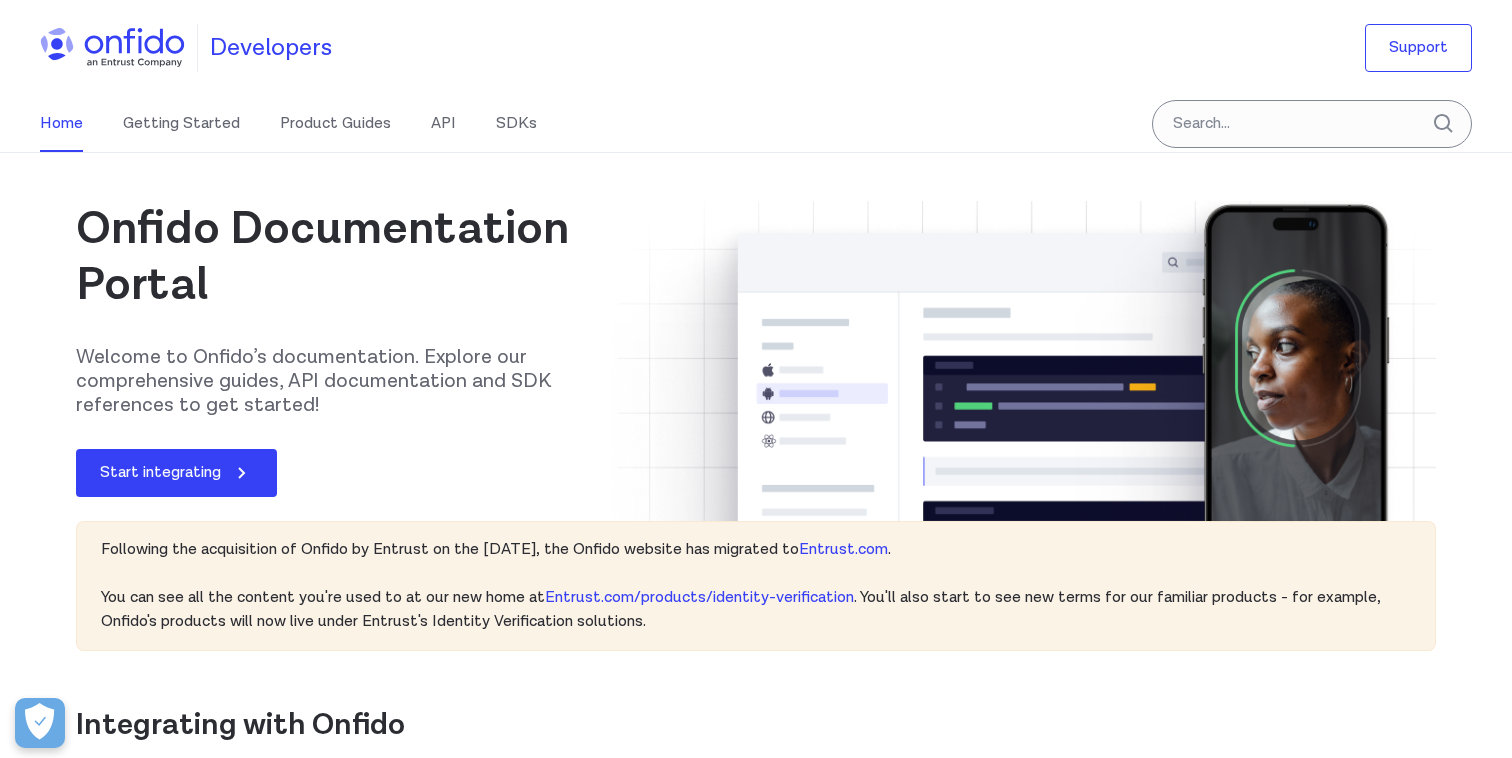 click on "SDKs" at bounding box center [516, 124] 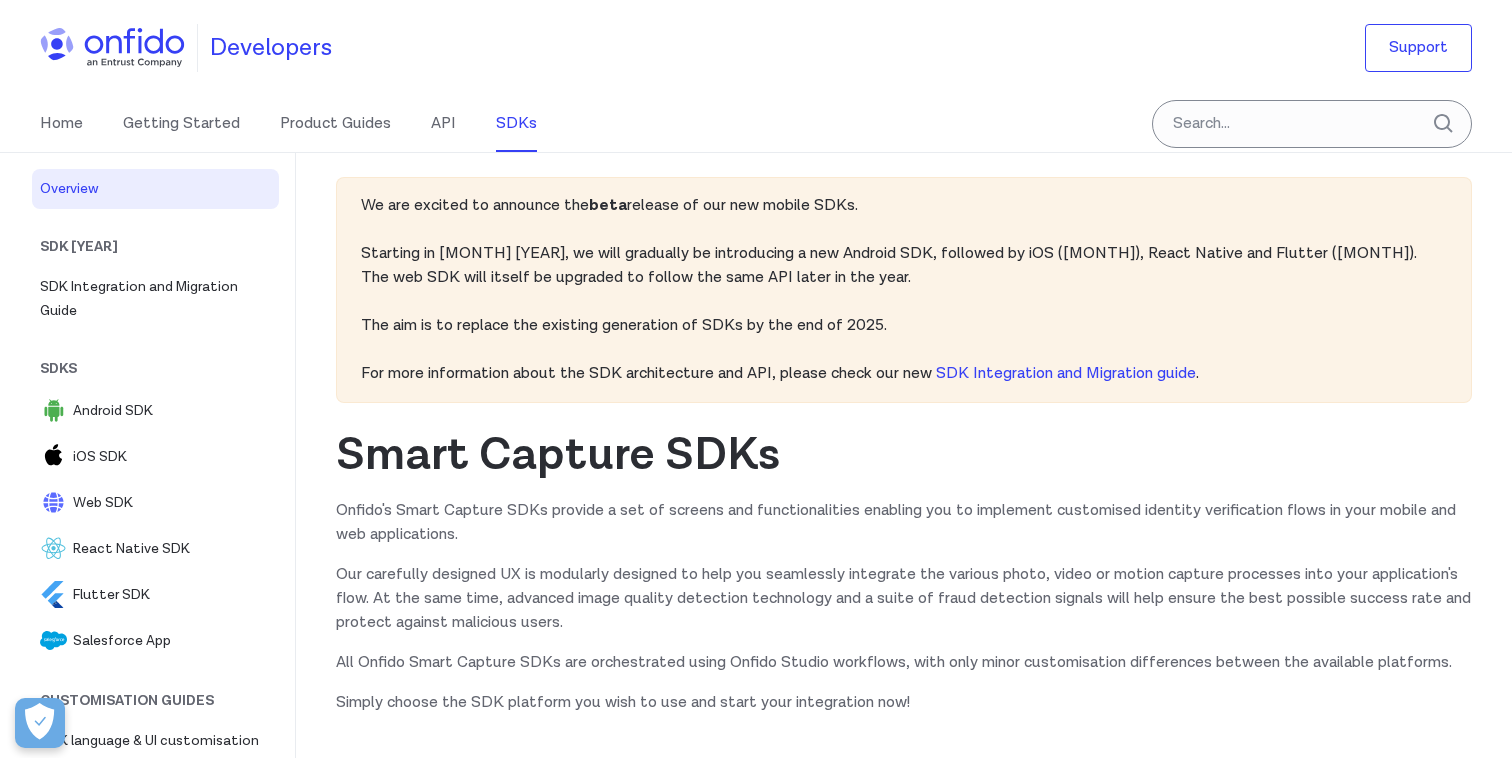scroll, scrollTop: 0, scrollLeft: 0, axis: both 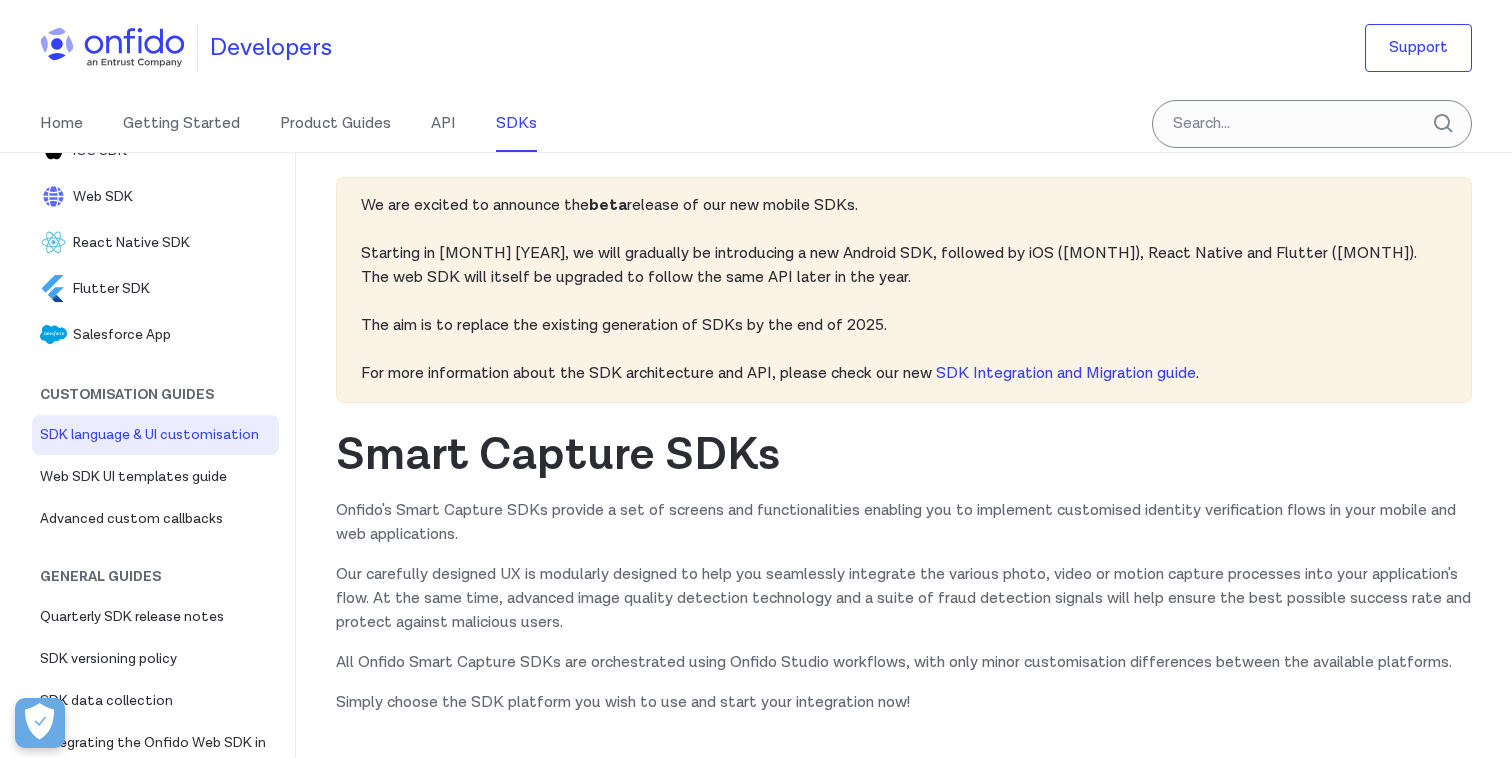 click on "SDK language & UI customisation" at bounding box center [155, 435] 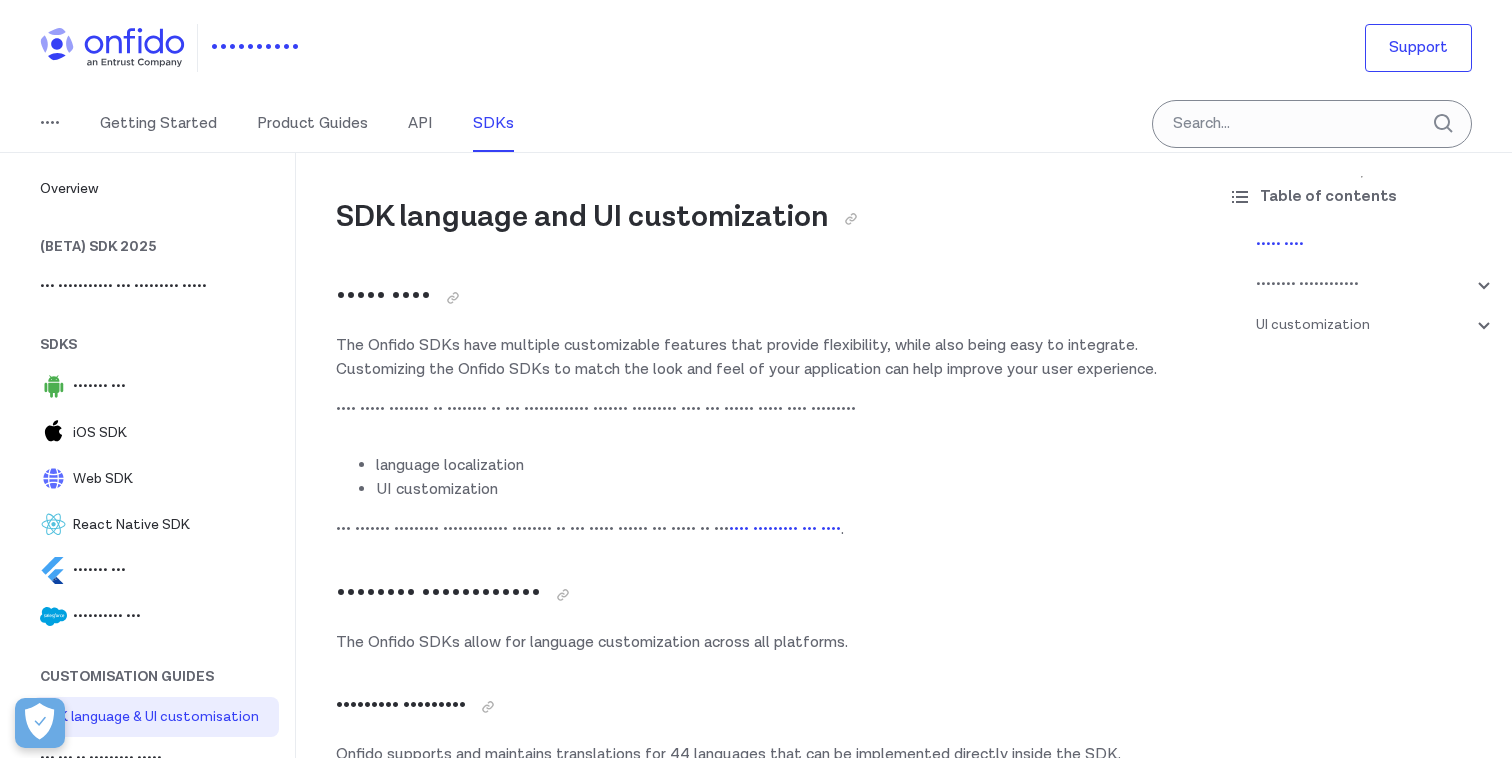 scroll, scrollTop: 93, scrollLeft: 0, axis: vertical 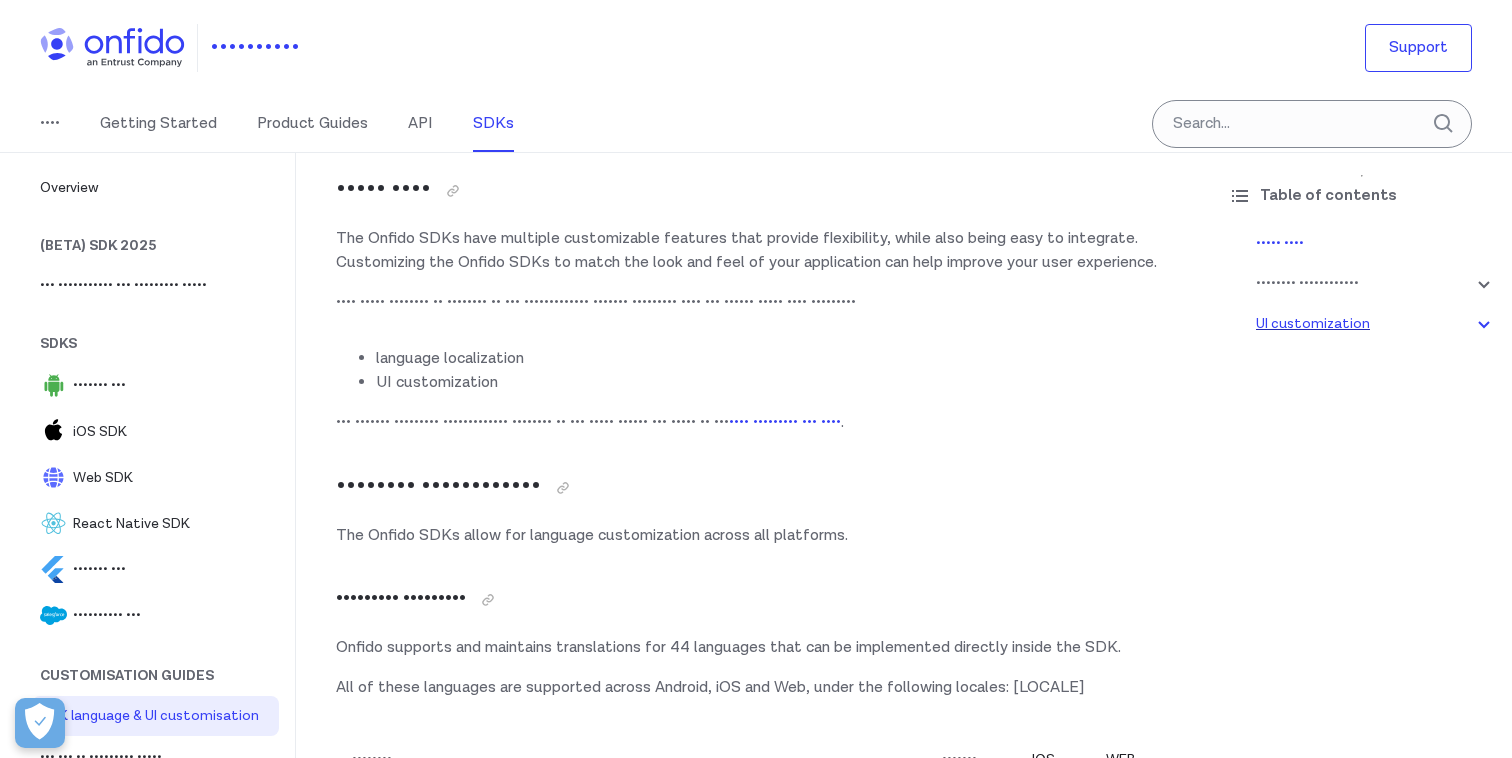 click on "UI customization" at bounding box center [1376, 324] 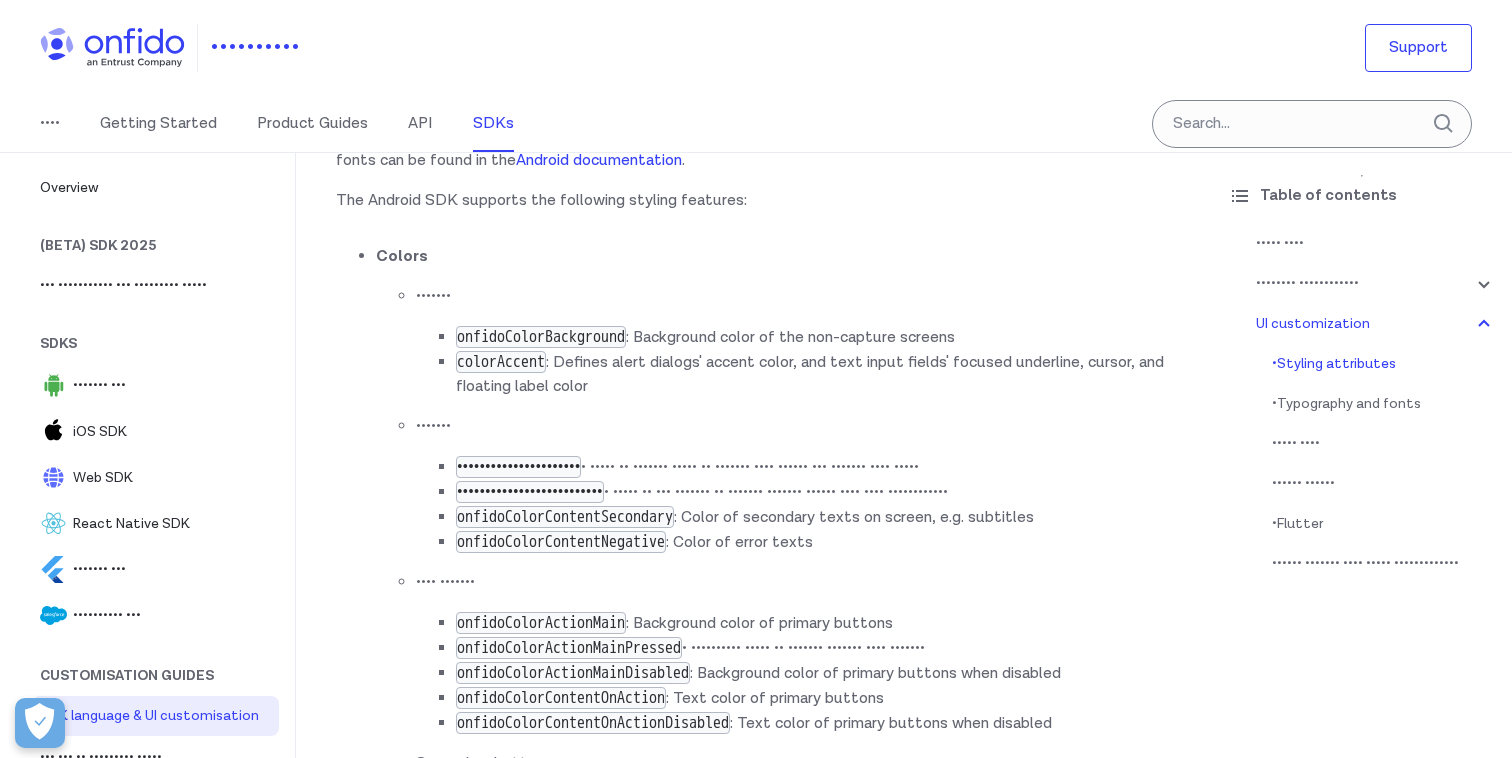 scroll, scrollTop: 5762, scrollLeft: 0, axis: vertical 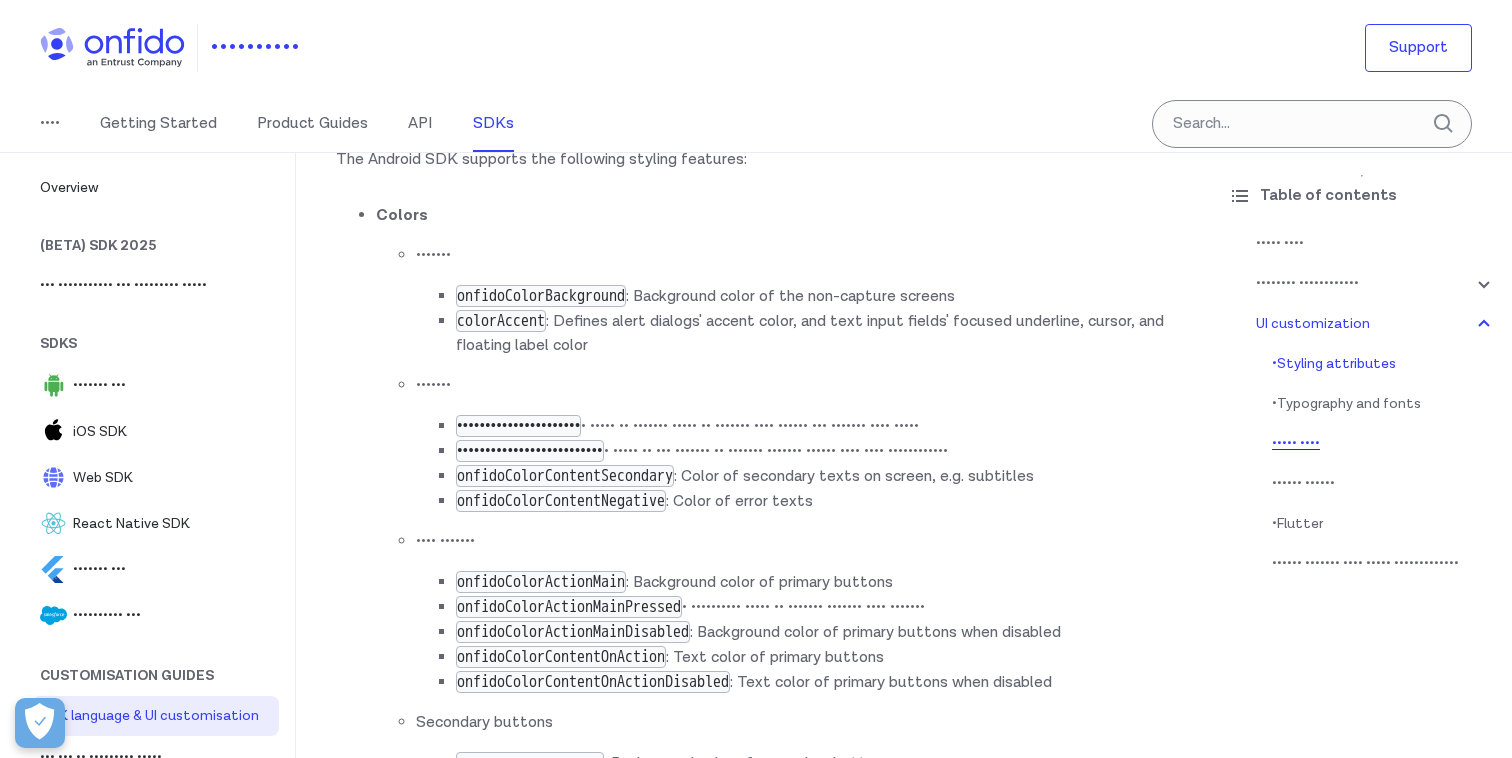 click on "-  Dark mode" at bounding box center (1384, 444) 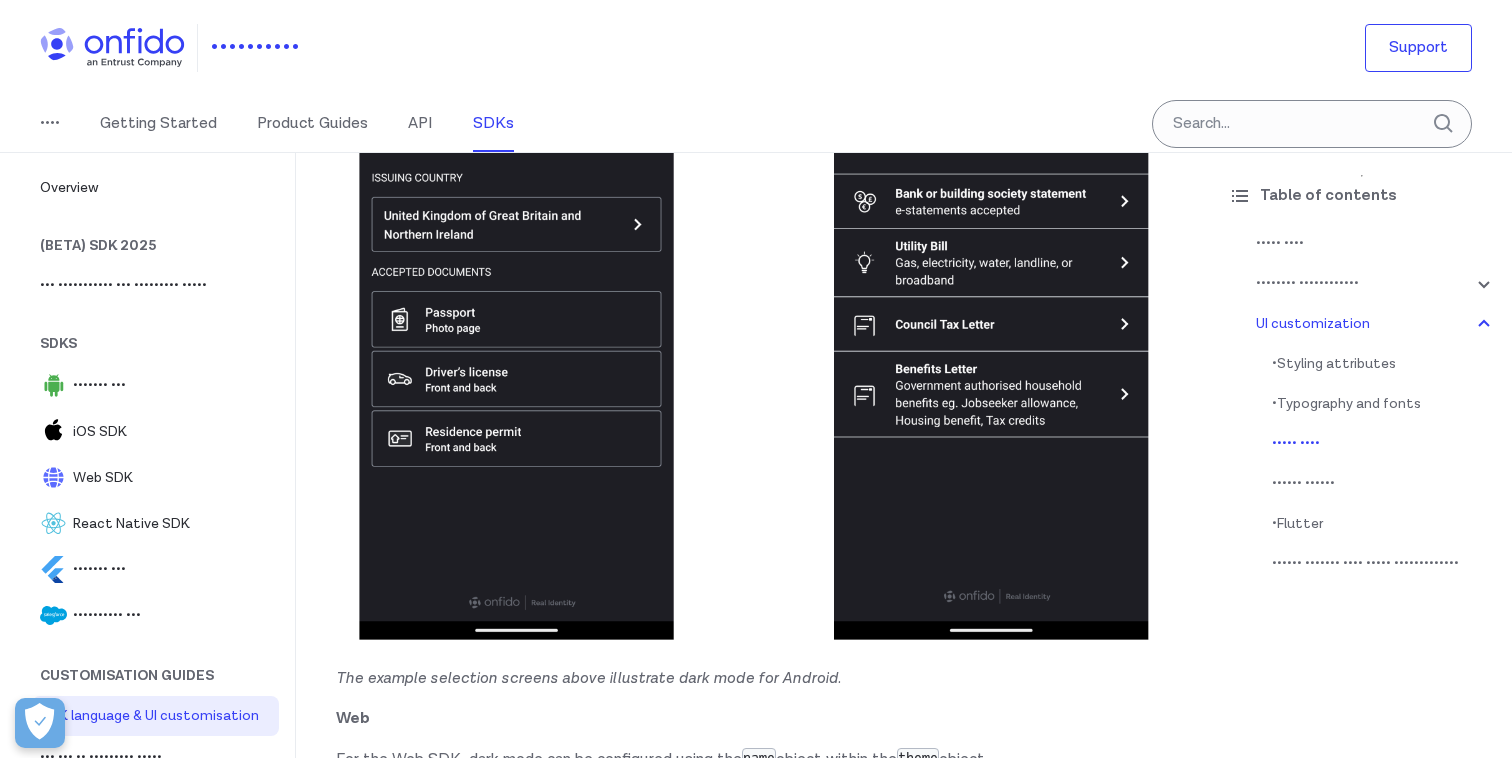 scroll, scrollTop: 17916, scrollLeft: 0, axis: vertical 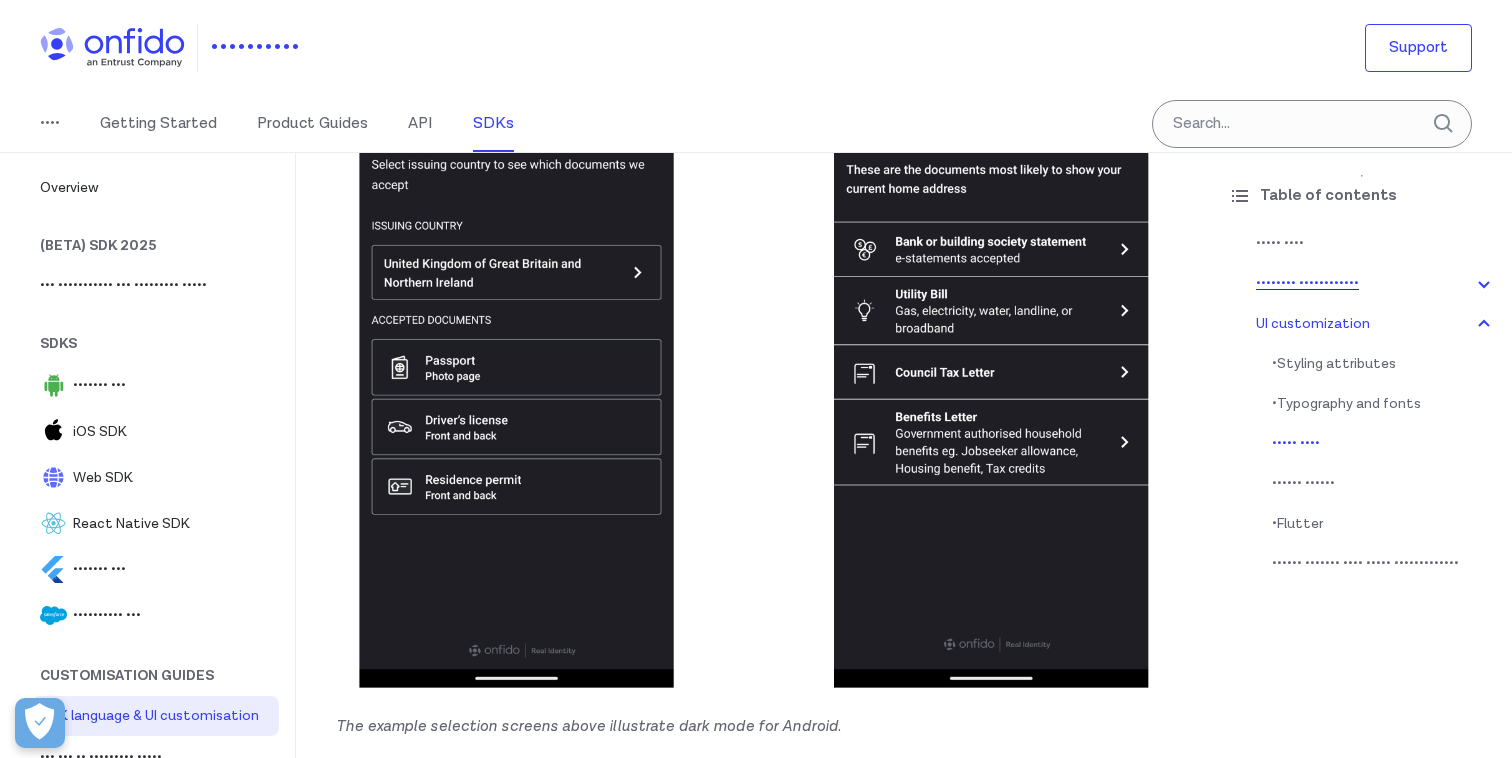 click on "Language localization" at bounding box center [1376, 284] 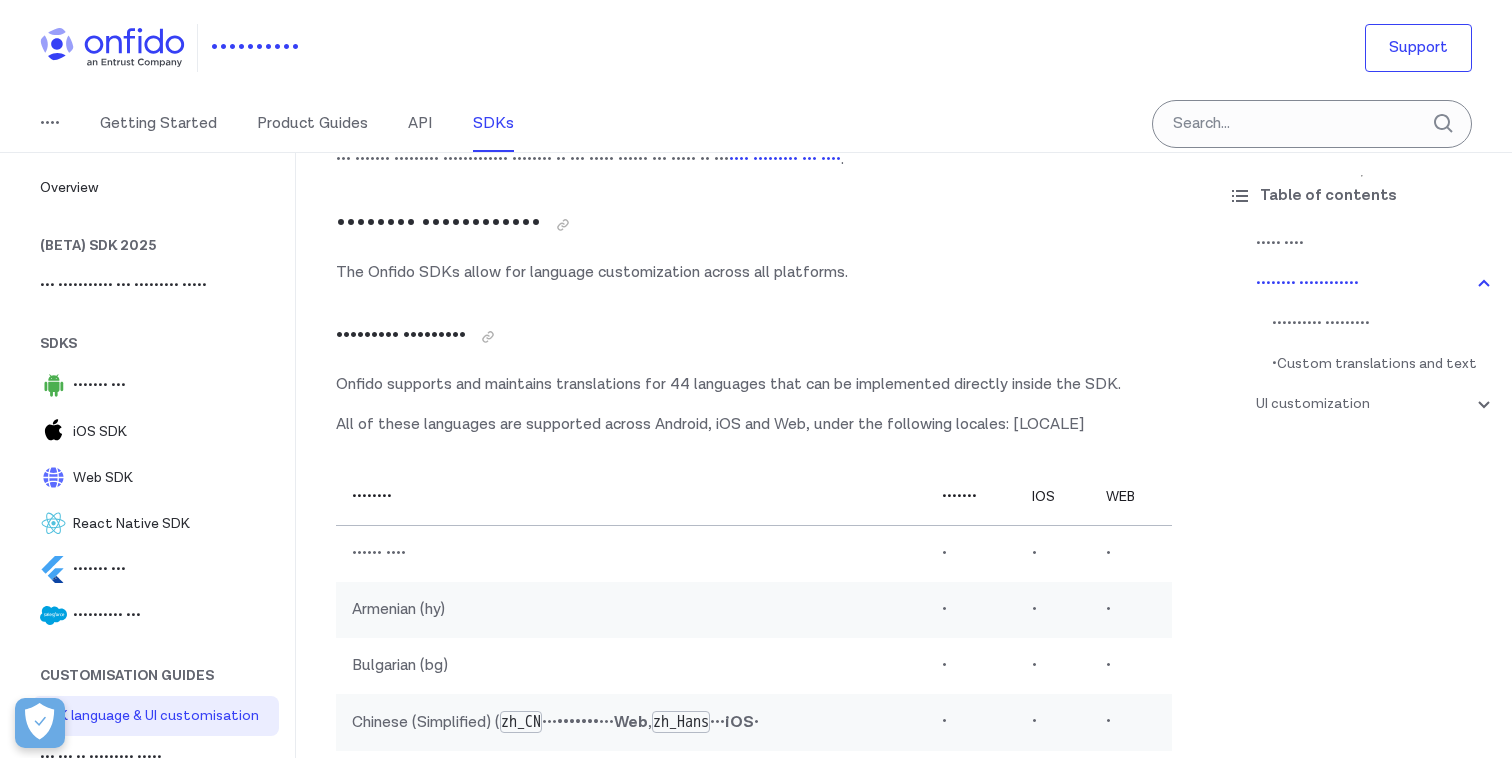 scroll, scrollTop: 371, scrollLeft: 0, axis: vertical 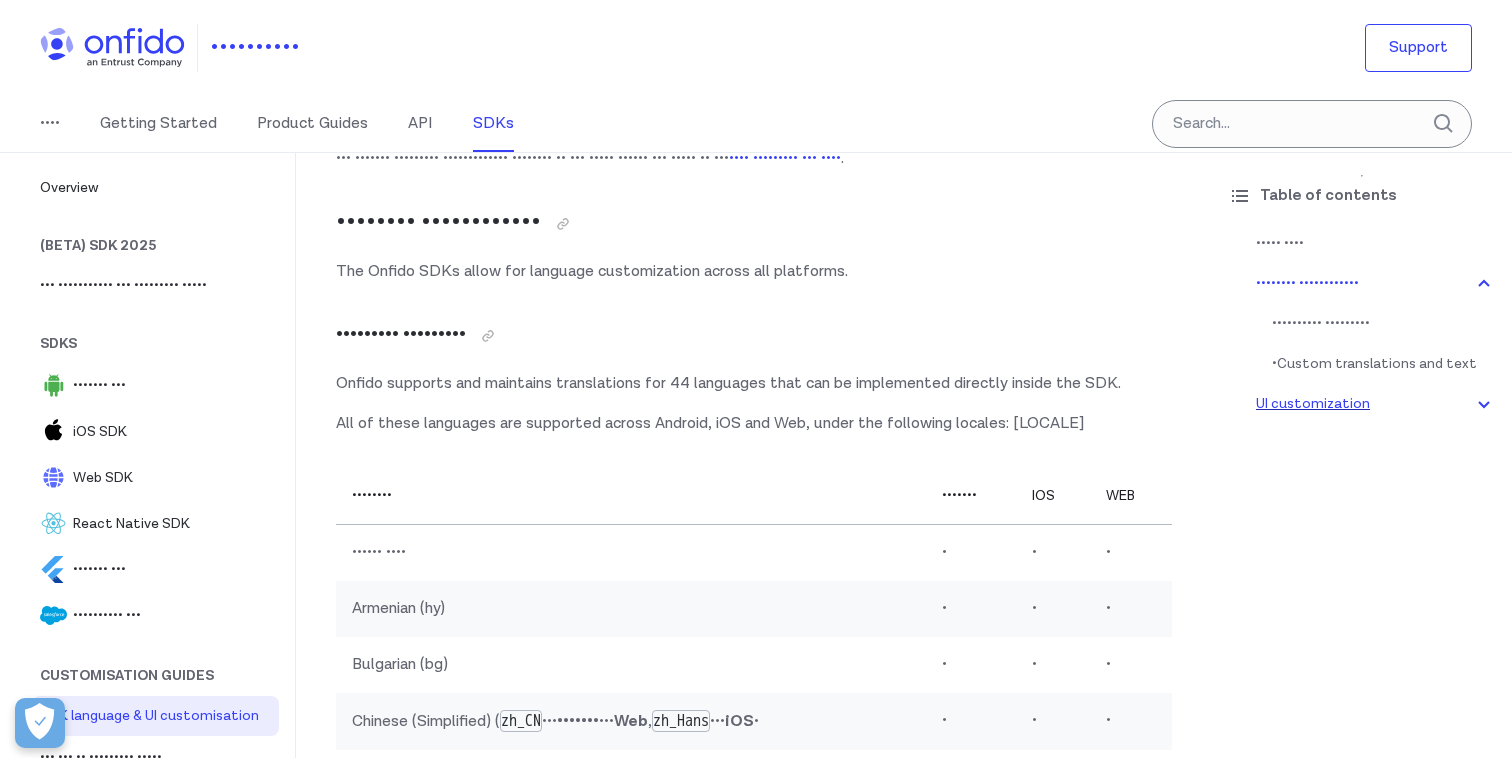 click on "UI customization" at bounding box center [1376, 404] 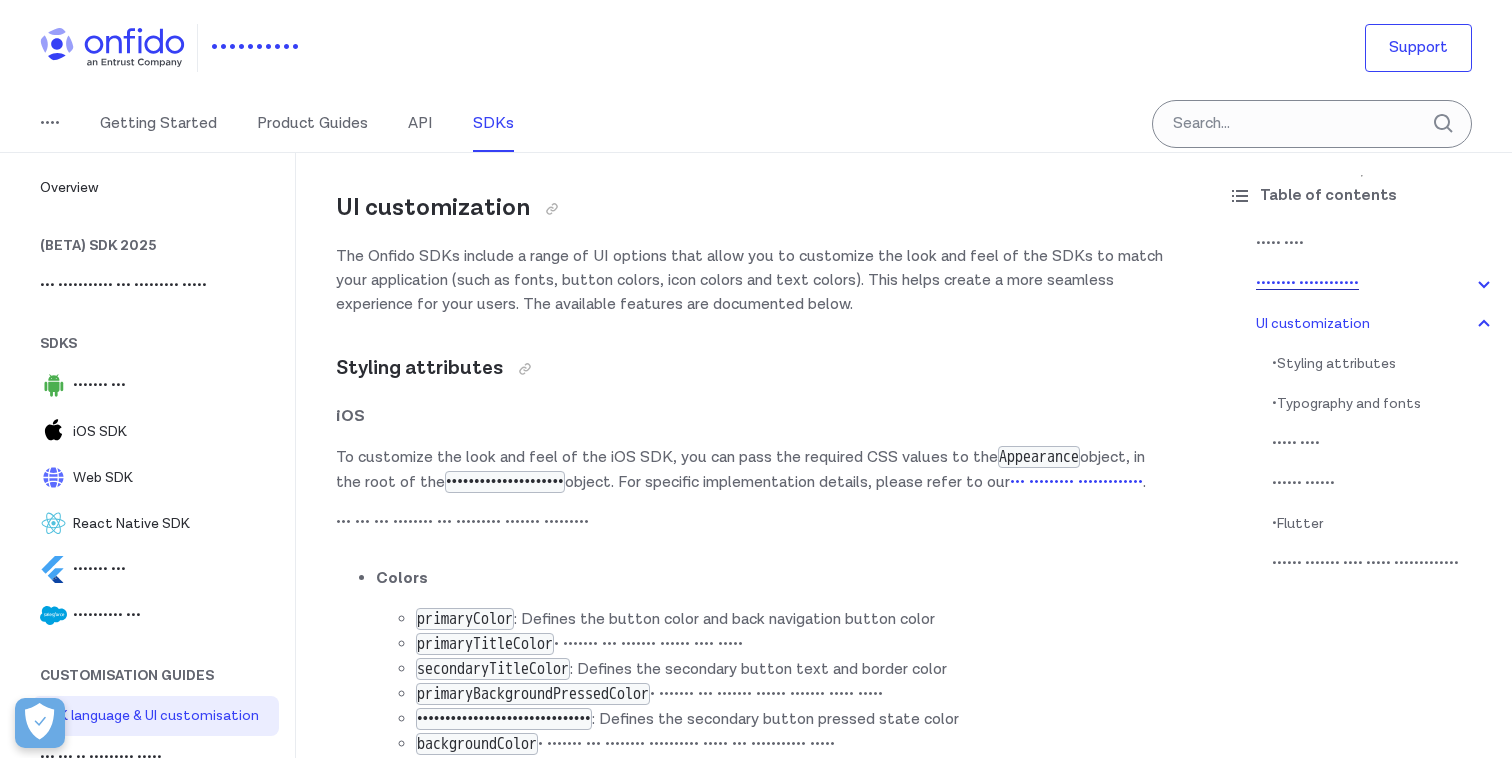 click on "Language localization" at bounding box center (1376, 284) 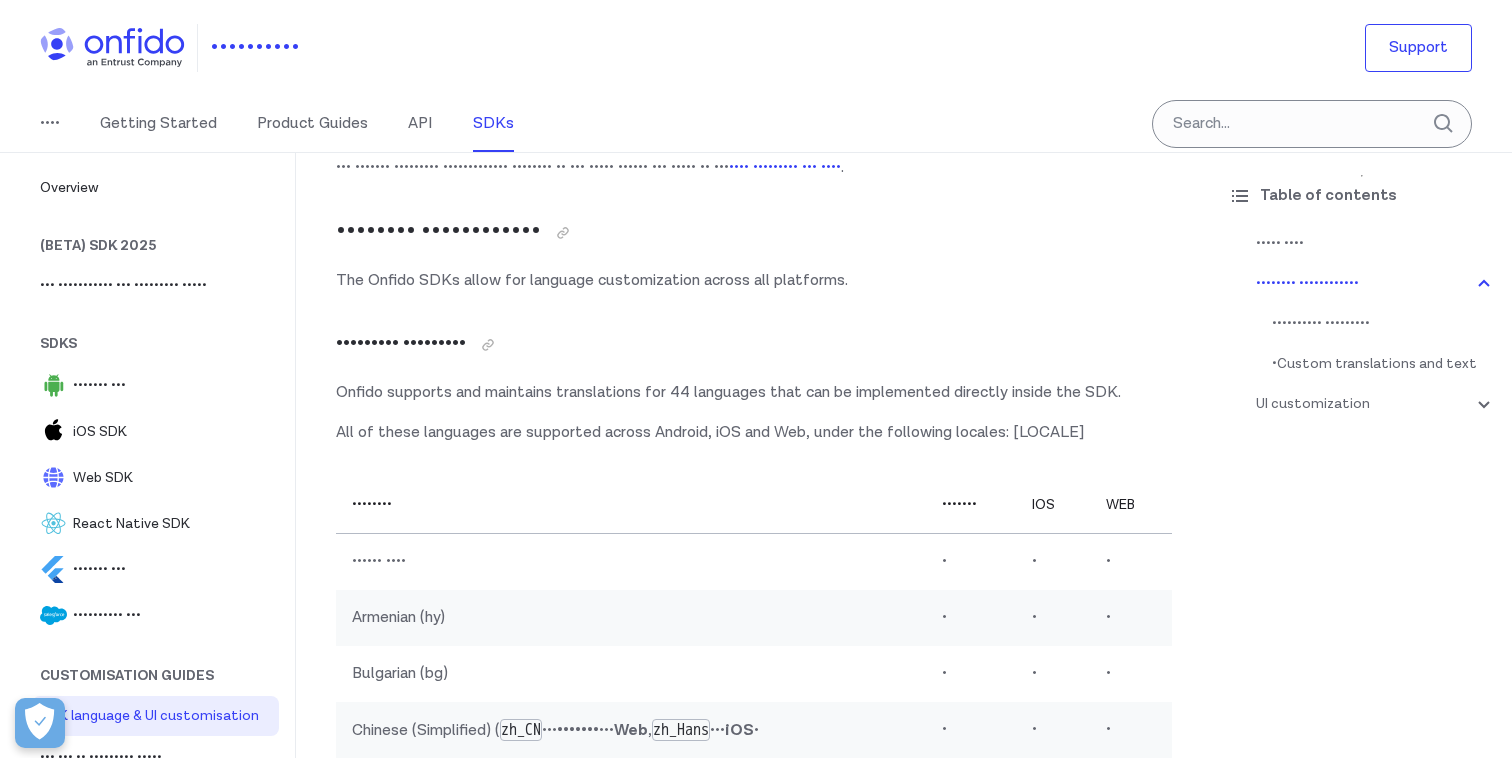 click on "SDK language and UI customization
Start here
The Onfido SDKs have multiple customizable features that provide flexibility, while also being easy to integrate. Customizing the Onfido SDKs to match the look and feel of your application can help improve your user experience.
This guide provides an overview of the customization options available with the Onfido SDKs. This includes:
language localization
UI customization
For general technical documentation relating to our SDKs, follow the links on our  main Developer Hub page .
Language localization
The Onfido SDKs allow for language customization across all platforms.
Supported languages
Onfido supports and maintains translations for 44 languages that can be implemented directly inside the SDK.
All of these languages are supported across Android, iOS and Web, under the following locales:
Language Android iOS              Web Arabic (ar) ✔ ✔ ✔ Armenian (hy) ✔ ✔ ✔ Bulgarian (bg) ✔ ✔ ✔ Chinese (Simplified) (" at bounding box center (754, 11251) 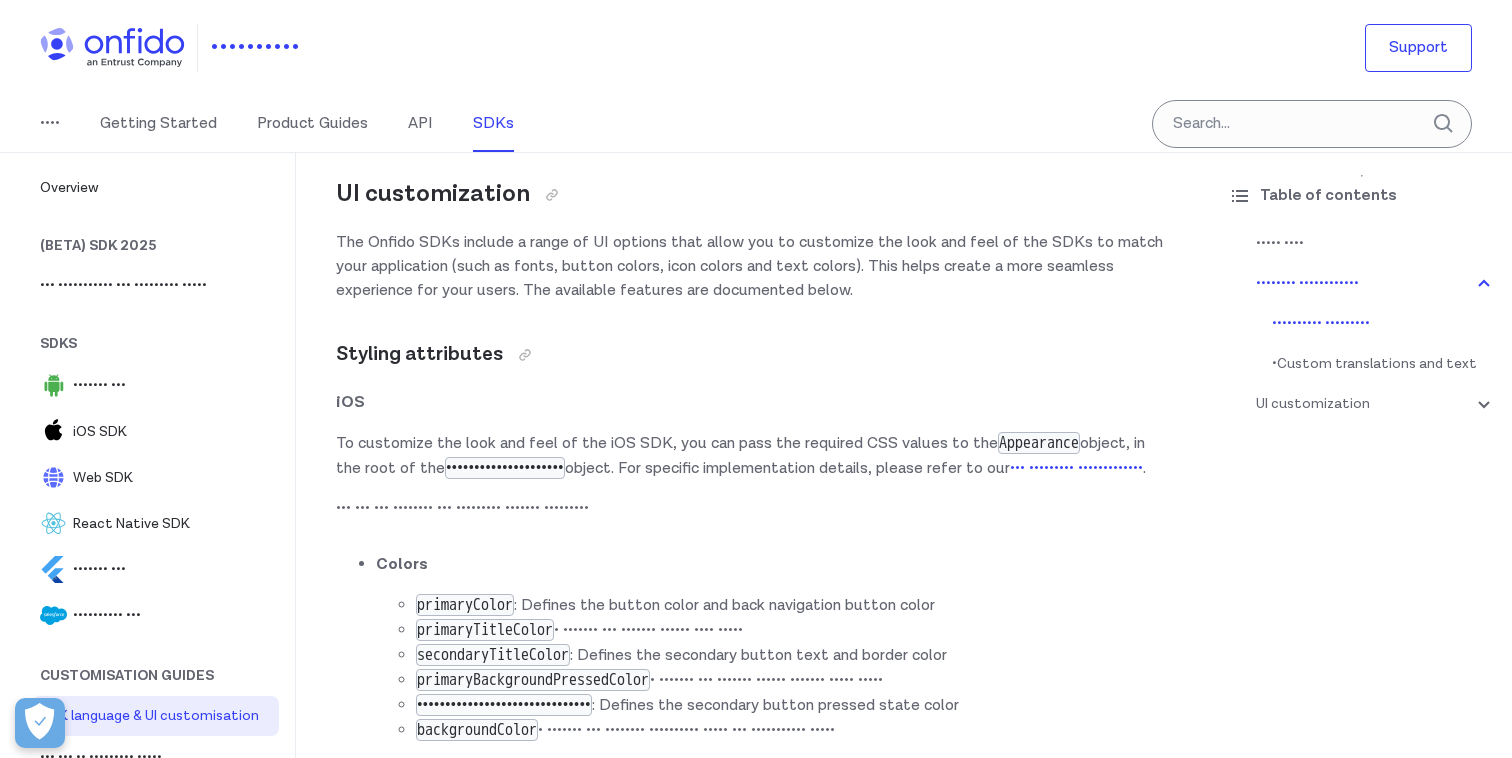 scroll, scrollTop: 3987, scrollLeft: 0, axis: vertical 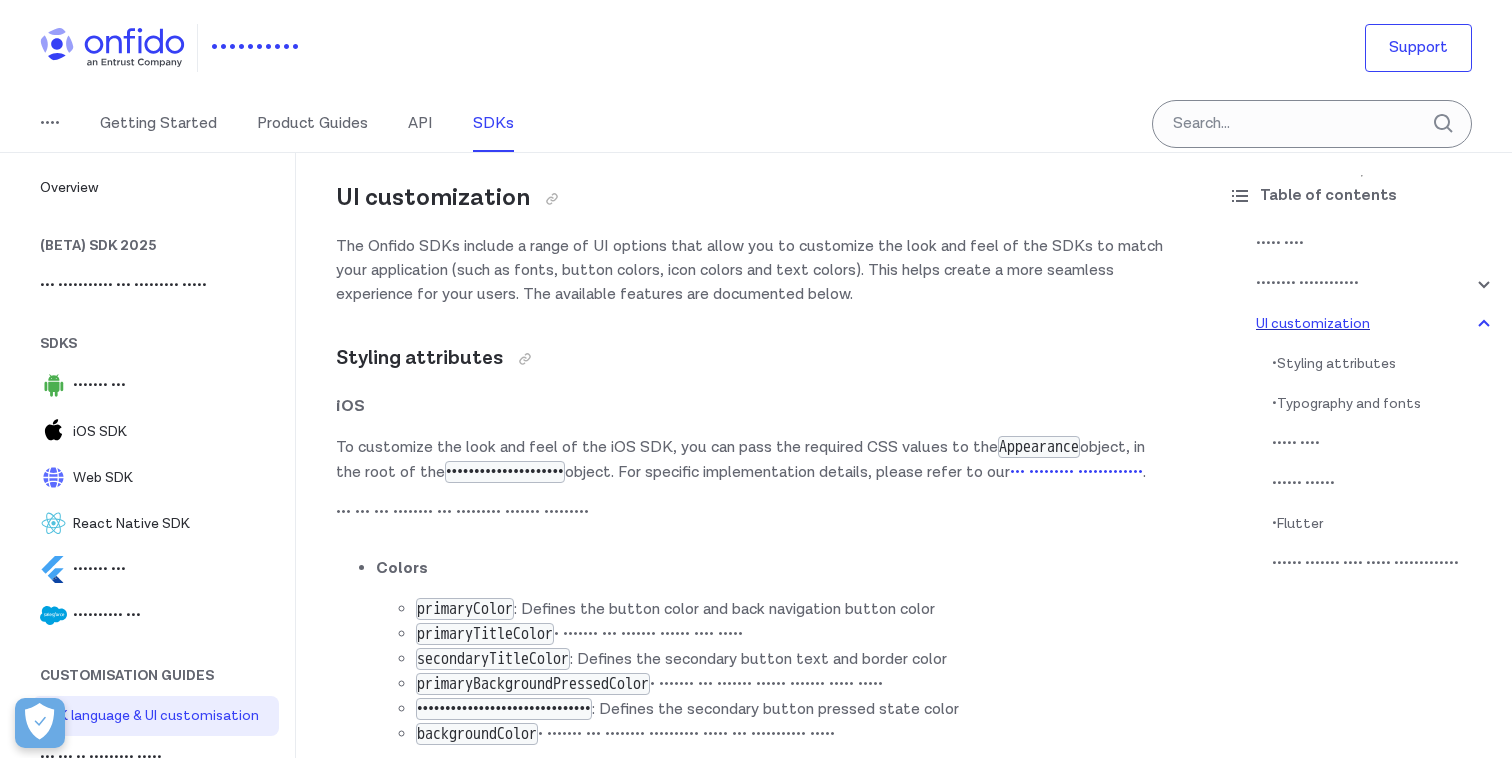 click on "UI customization" at bounding box center [1376, 324] 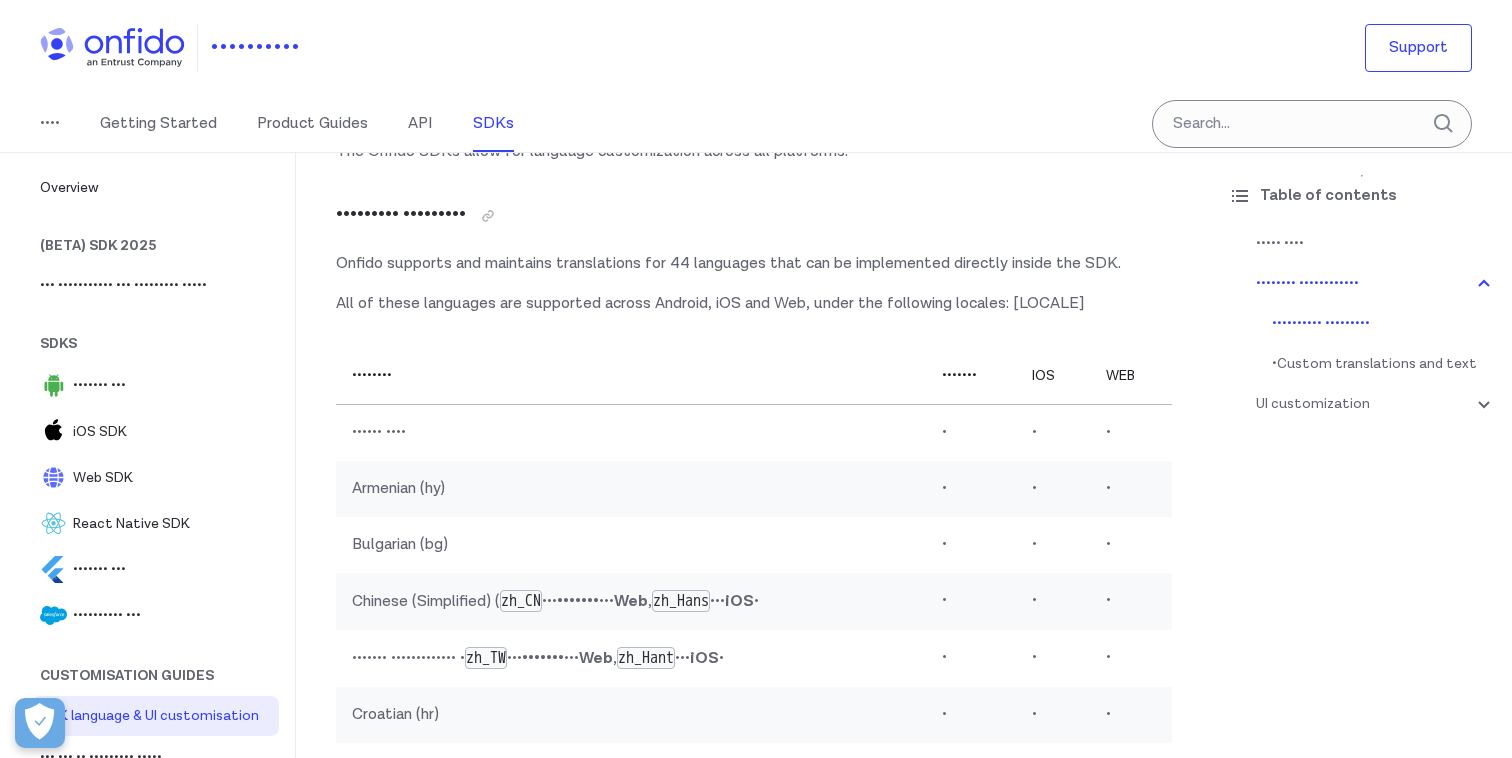 scroll, scrollTop: 0, scrollLeft: 0, axis: both 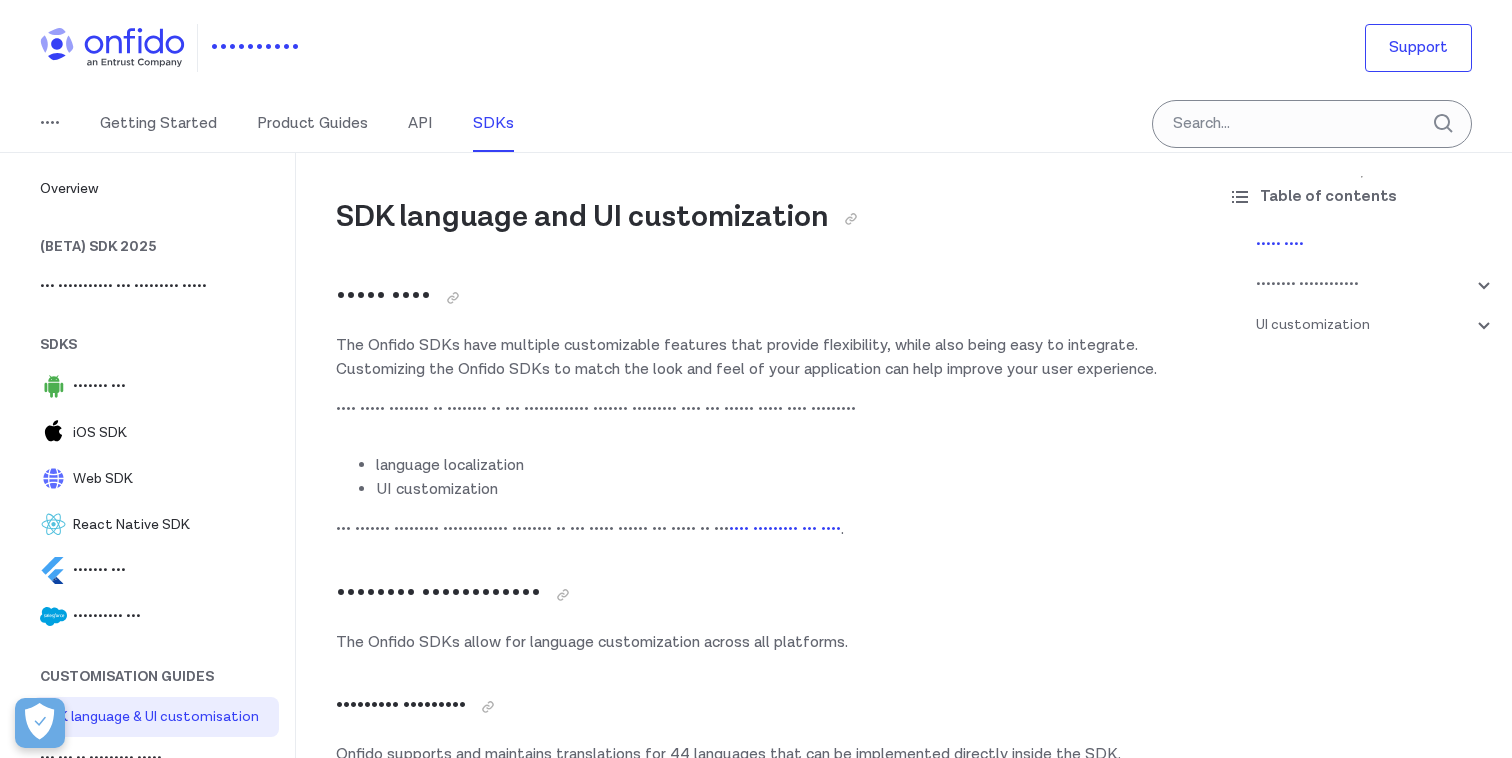 click on "The Onfido SDKs have multiple customizable features that provide flexibility, while also being easy to integrate. Customizing the Onfido SDKs to match the look and feel of your application can help improve your user experience." at bounding box center [754, 358] 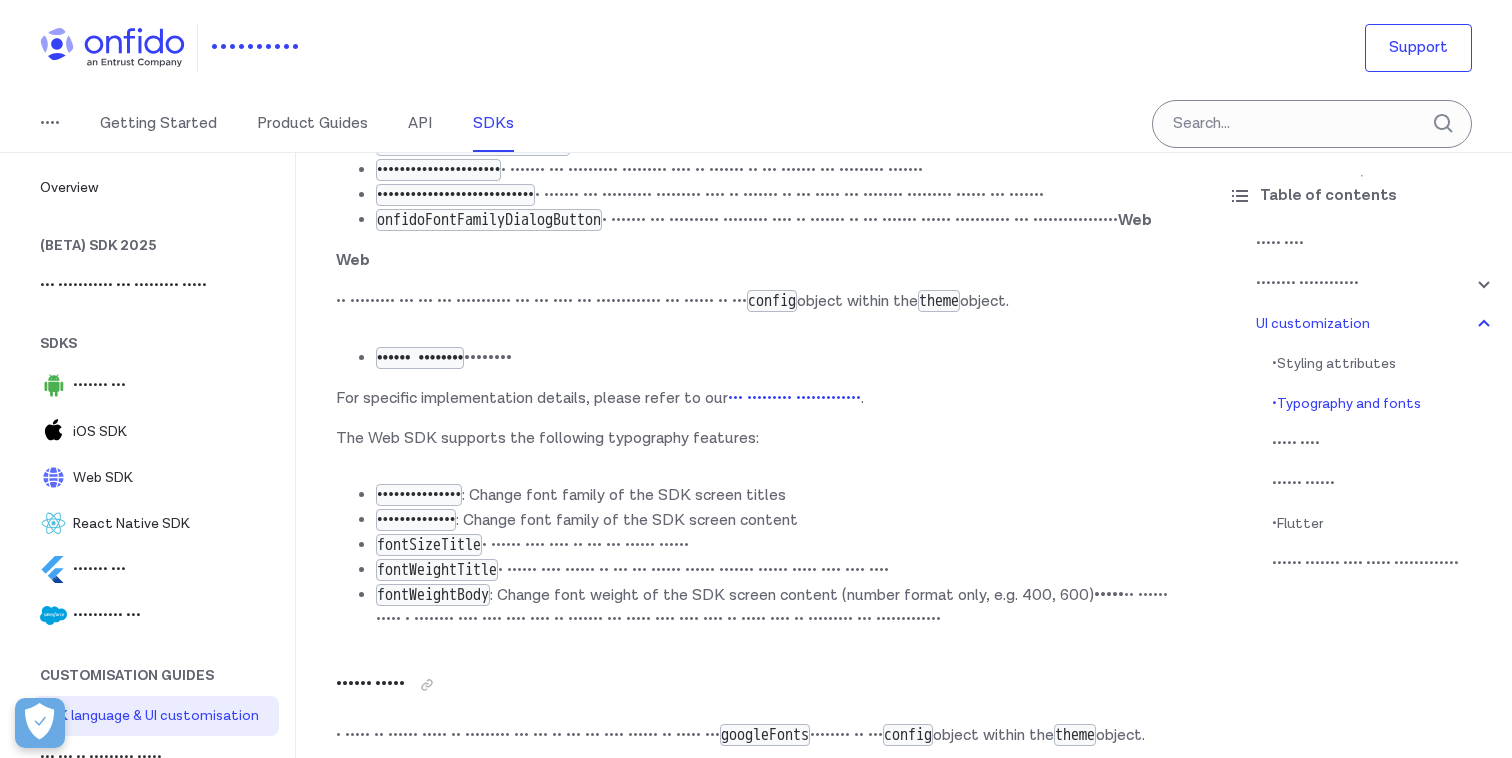 scroll, scrollTop: 13825, scrollLeft: 0, axis: vertical 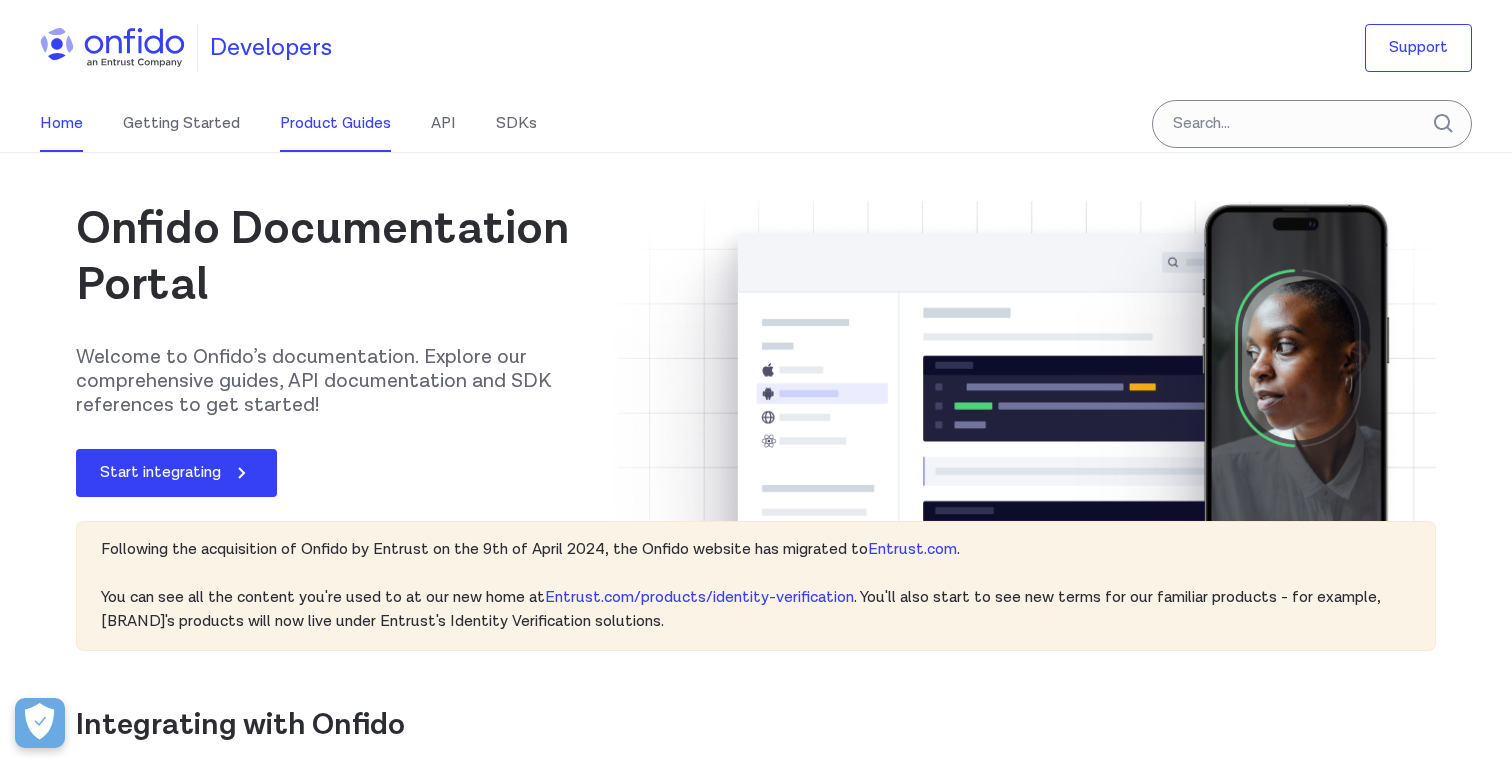 click on "Product Guides" at bounding box center [335, 124] 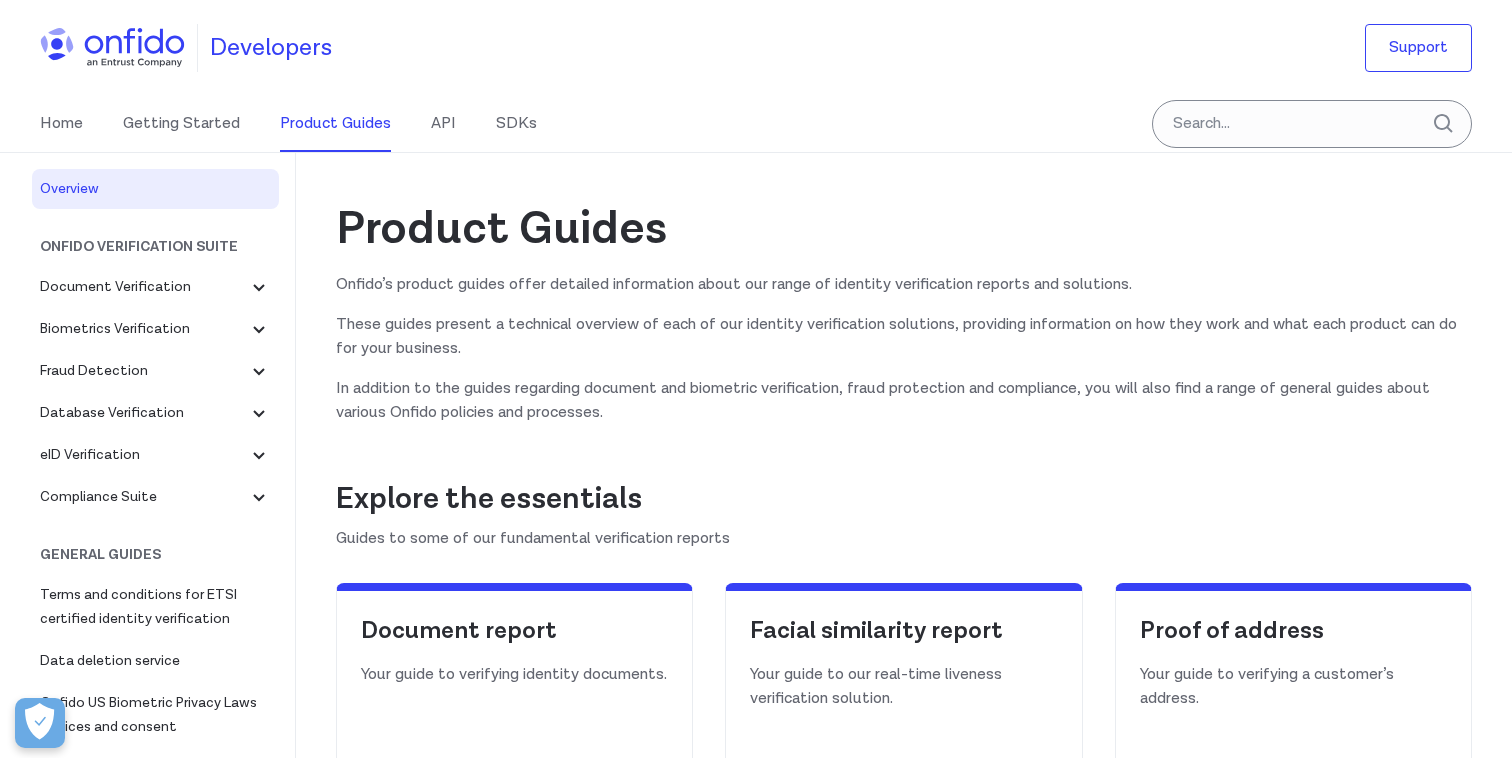 scroll, scrollTop: 0, scrollLeft: 0, axis: both 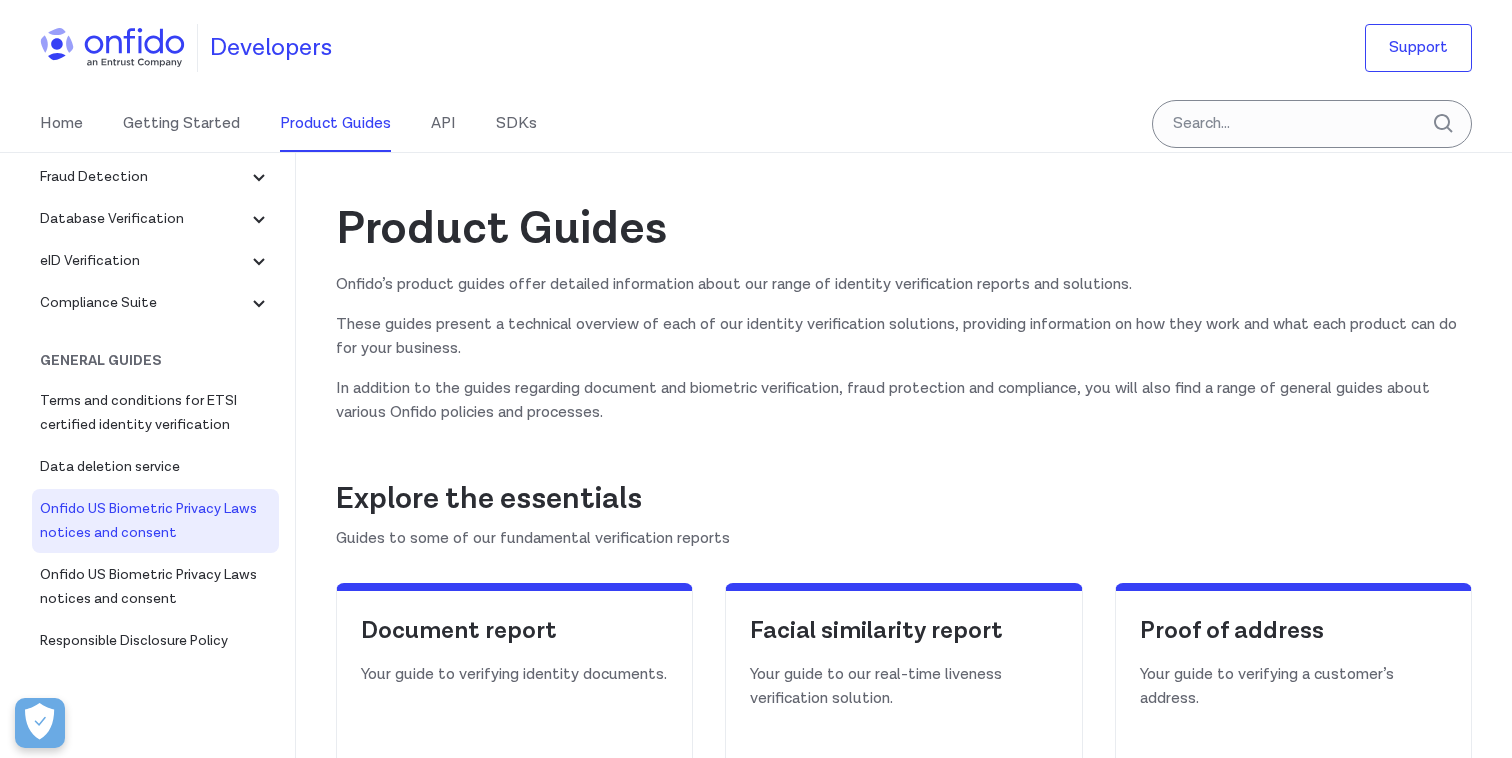 click on "Onfido US Biometric Privacy Laws notices and consent" at bounding box center (155, 497) 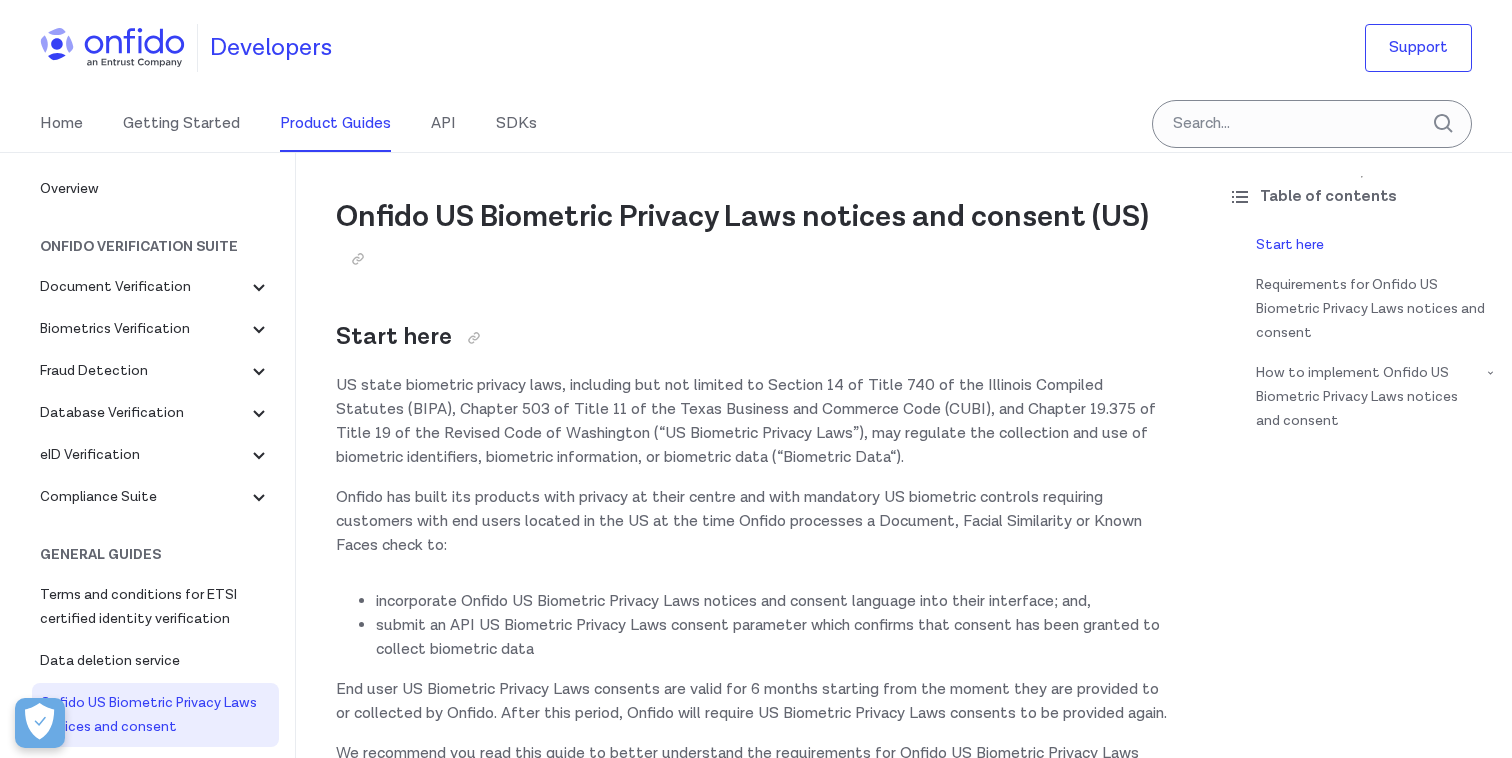 scroll, scrollTop: 0, scrollLeft: 0, axis: both 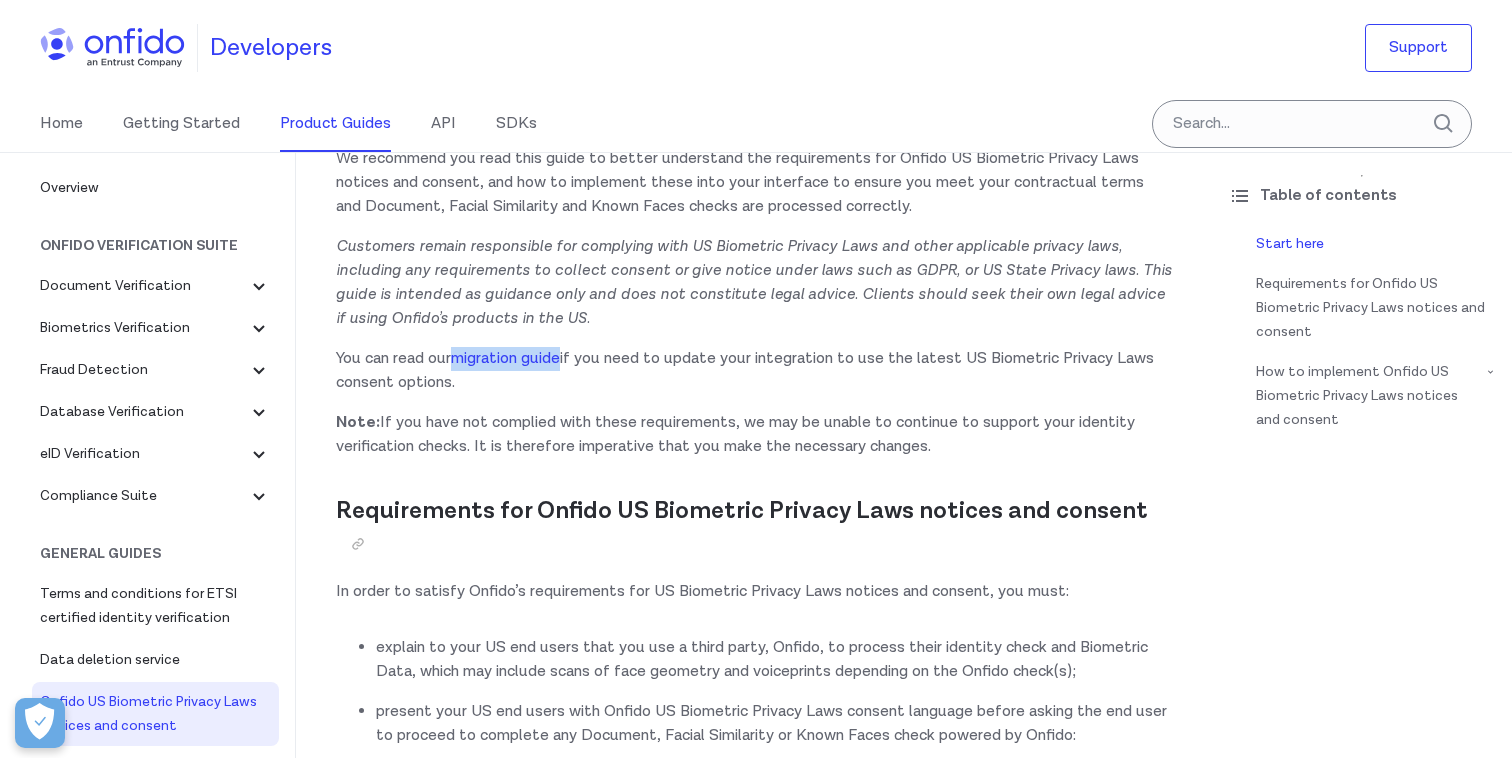 click on "Onfido US Biometric Privacy Laws notices and consent (US)
Start here
US state biometric privacy laws, including but not limited to Section 14 of Title 740 of the Illinois Compiled Statutes (BIPA), Chapter 503 of Title 11 of the Texas Business and Commerce Code (CUBI), and Chapter 19.375 of Title 19 of the Revised Code of Washington (“US Biometric Privacy Laws”), may regulate the collection and use of biometric identifiers, biometric information, or biometric data (“Biometric Data“).
Onfido has built its products with privacy at their centre and with mandatory US biometric controls requiring customers with end users located in the US at the time Onfido processes a Document, Facial Similarity or Known Faces check to:
incorporate Onfido US Biometric Privacy Laws notices and consent language into their interface; and,
submit an API US Biometric Privacy Laws consent parameter which confirms that consent has been granted to collect biometric data
You can read our  migration guide" at bounding box center [754, 2118] 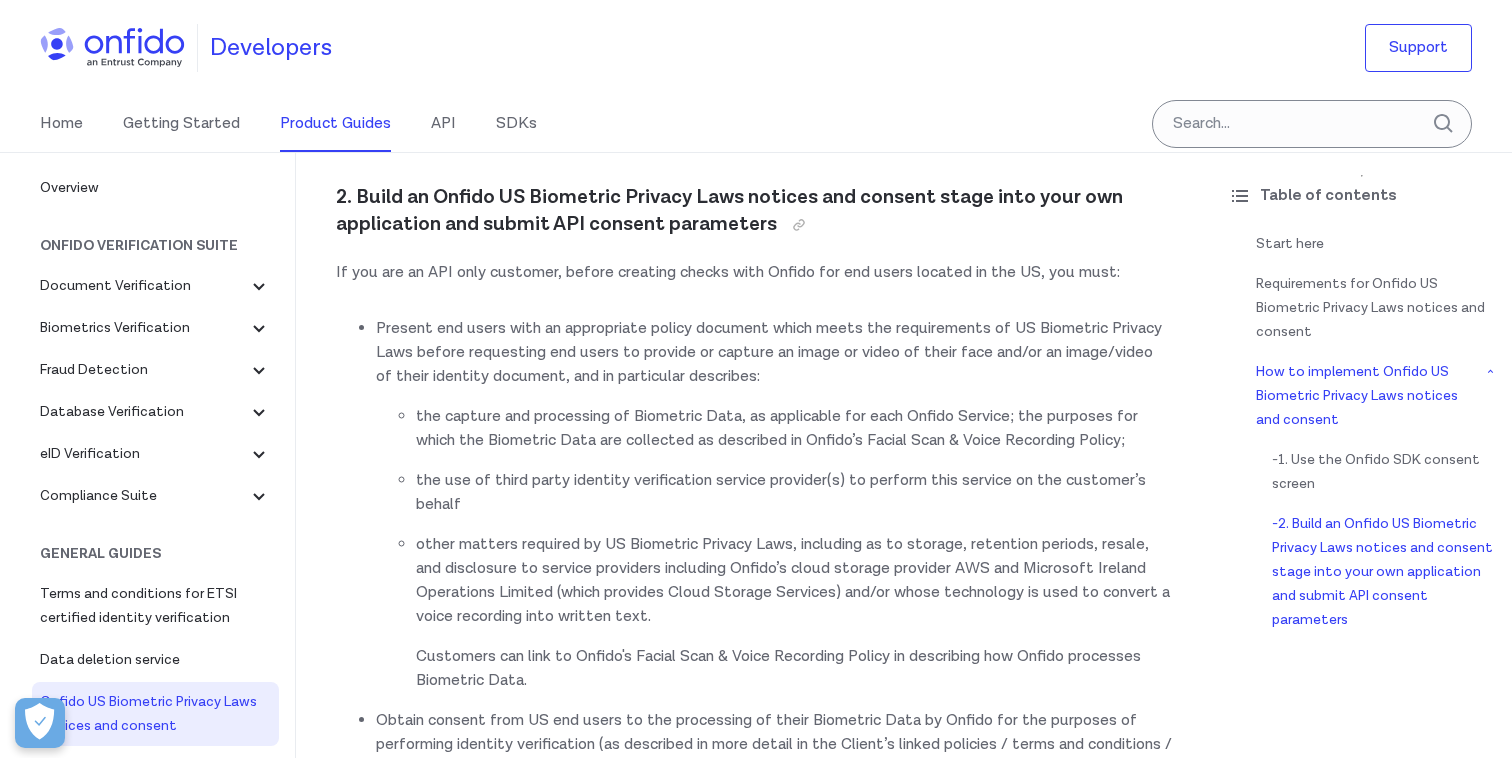 scroll, scrollTop: 2828, scrollLeft: 0, axis: vertical 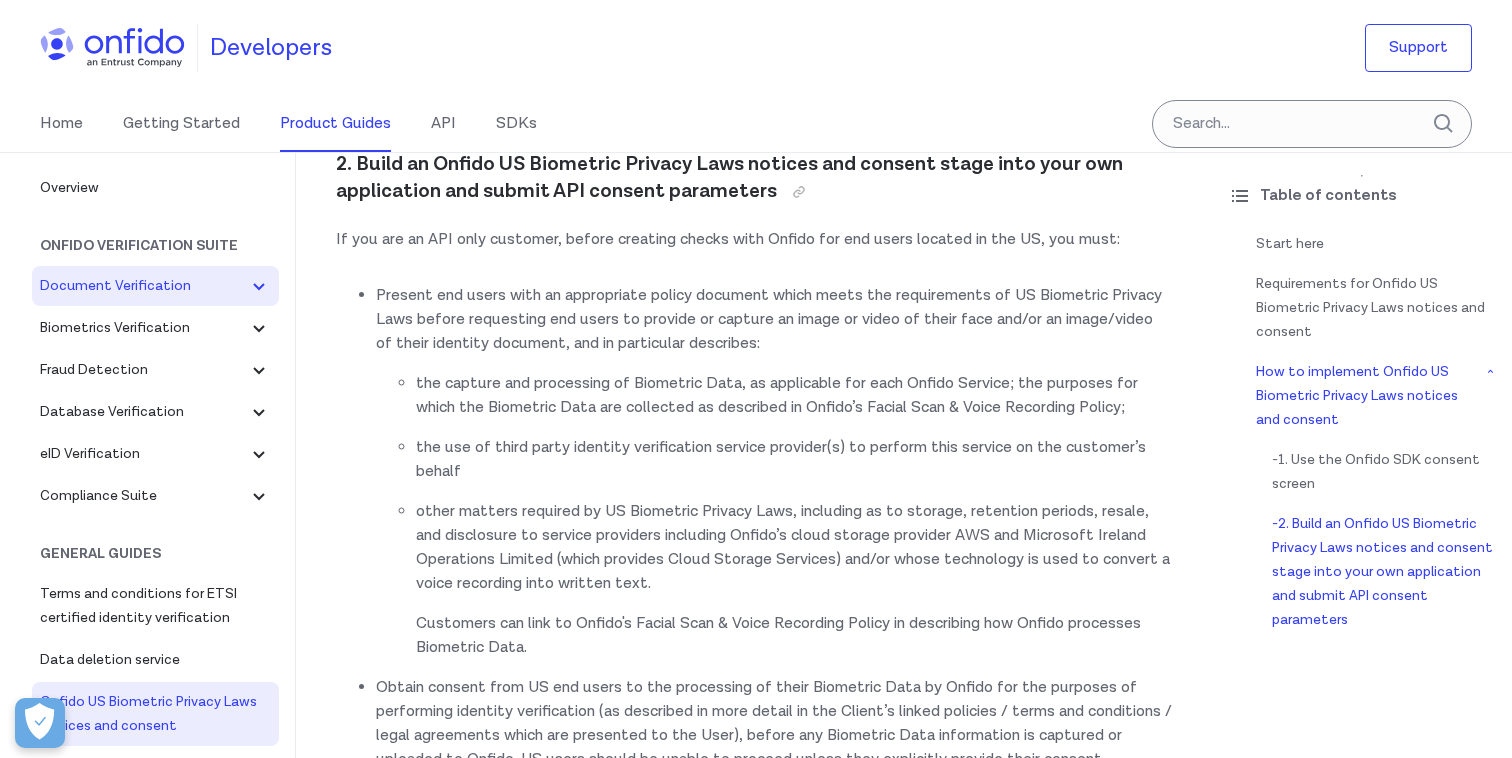 click on "Document Verification" at bounding box center (143, 286) 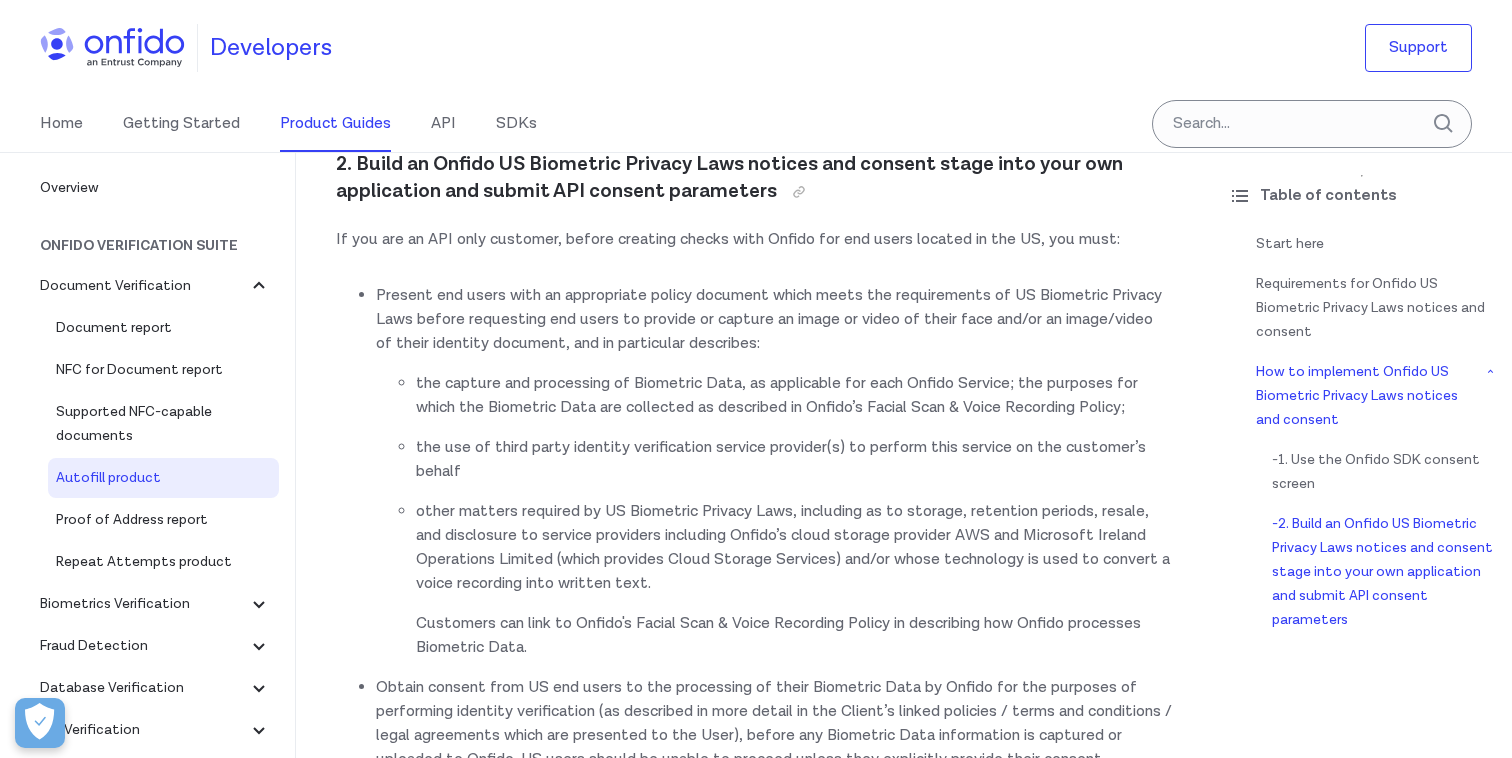 click on "Autofill product" at bounding box center [163, 478] 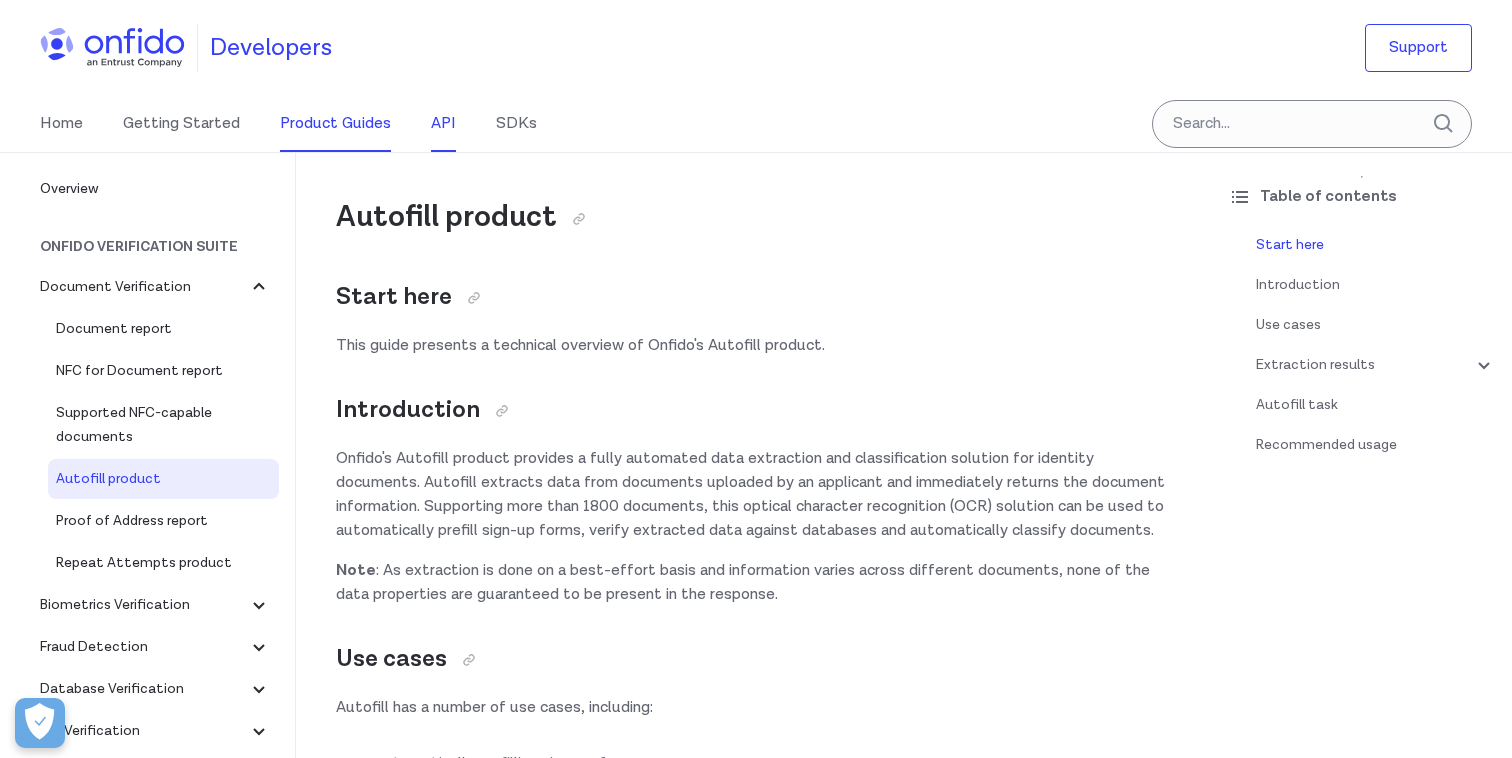 click on "API" at bounding box center [443, 124] 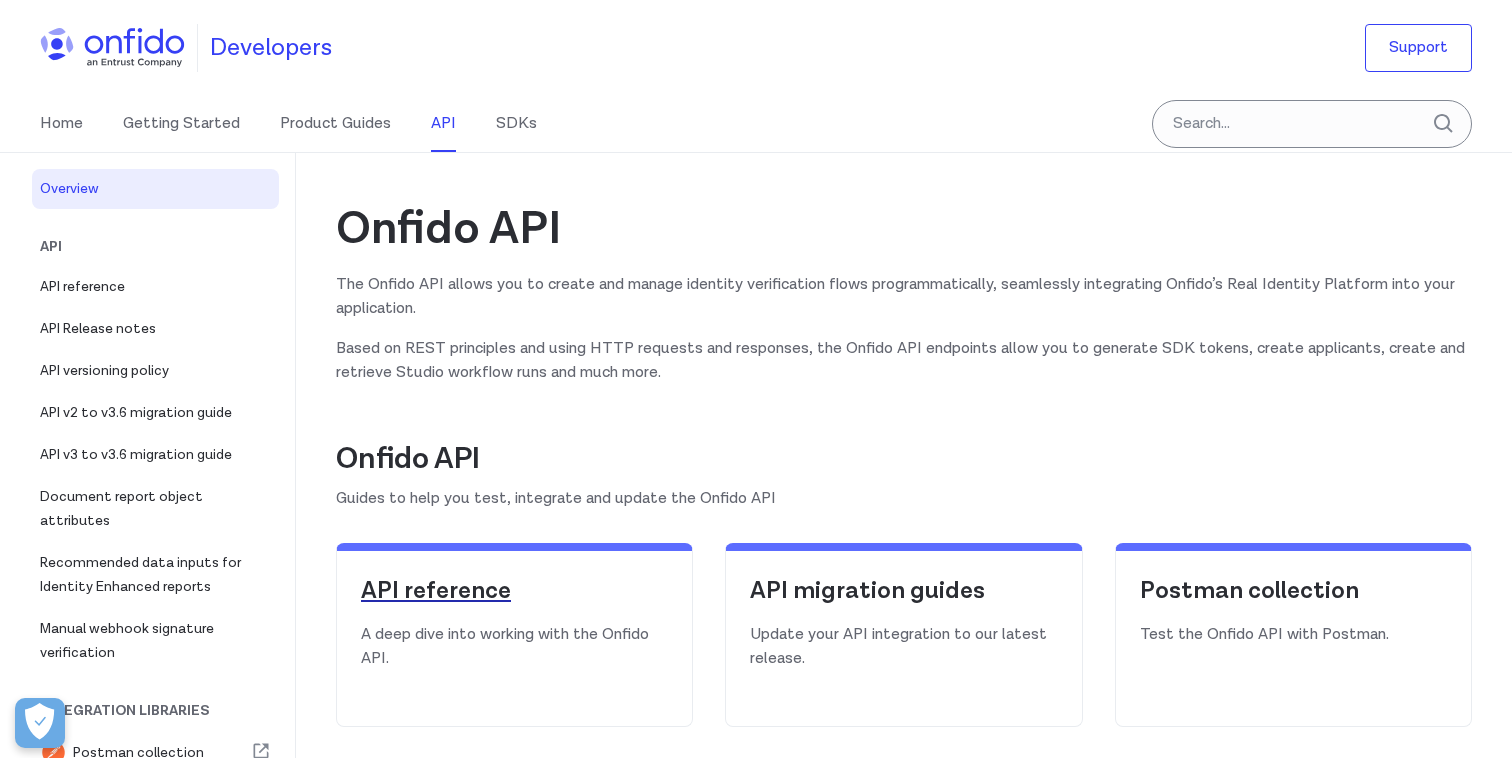 click on "API reference" at bounding box center (514, 591) 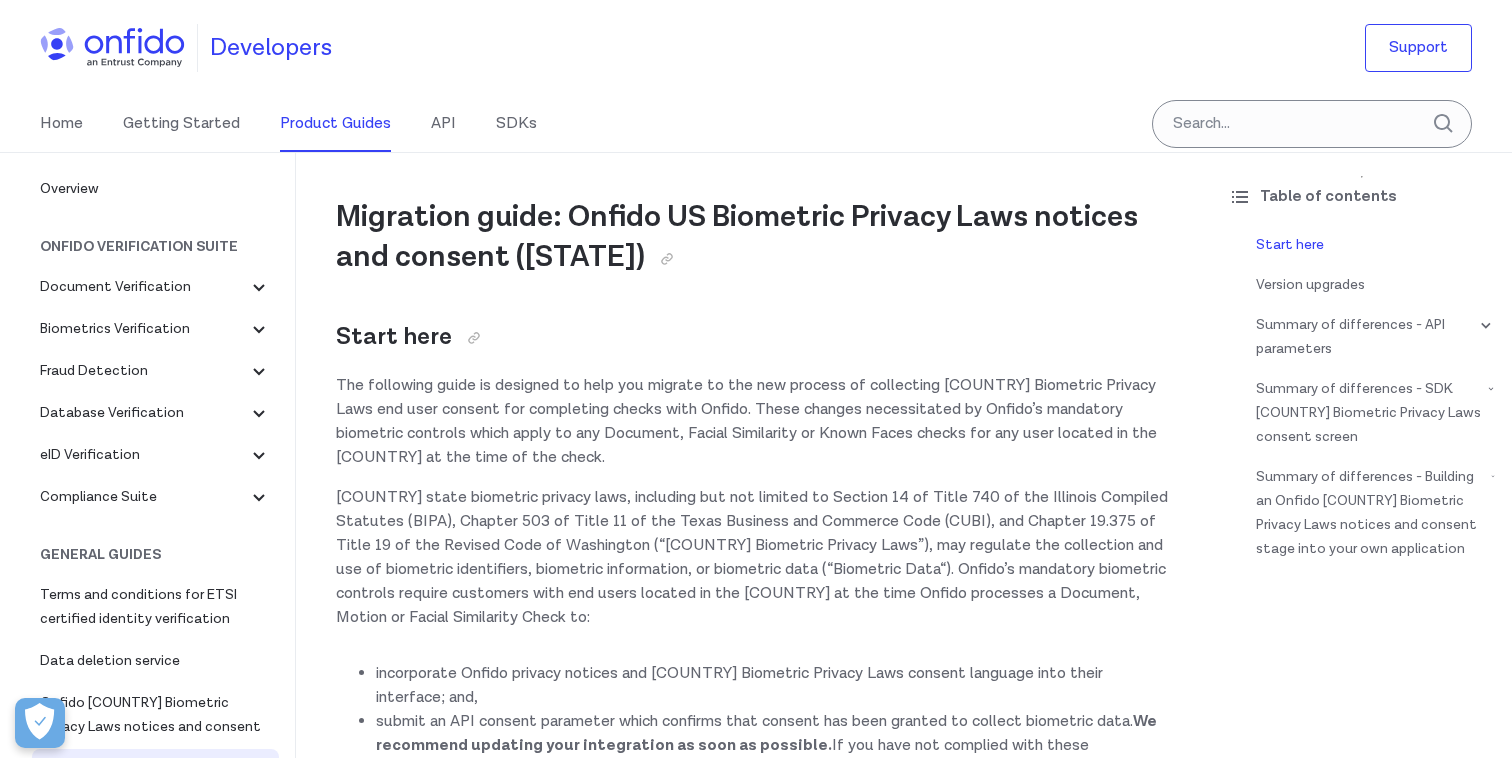 scroll, scrollTop: 0, scrollLeft: 0, axis: both 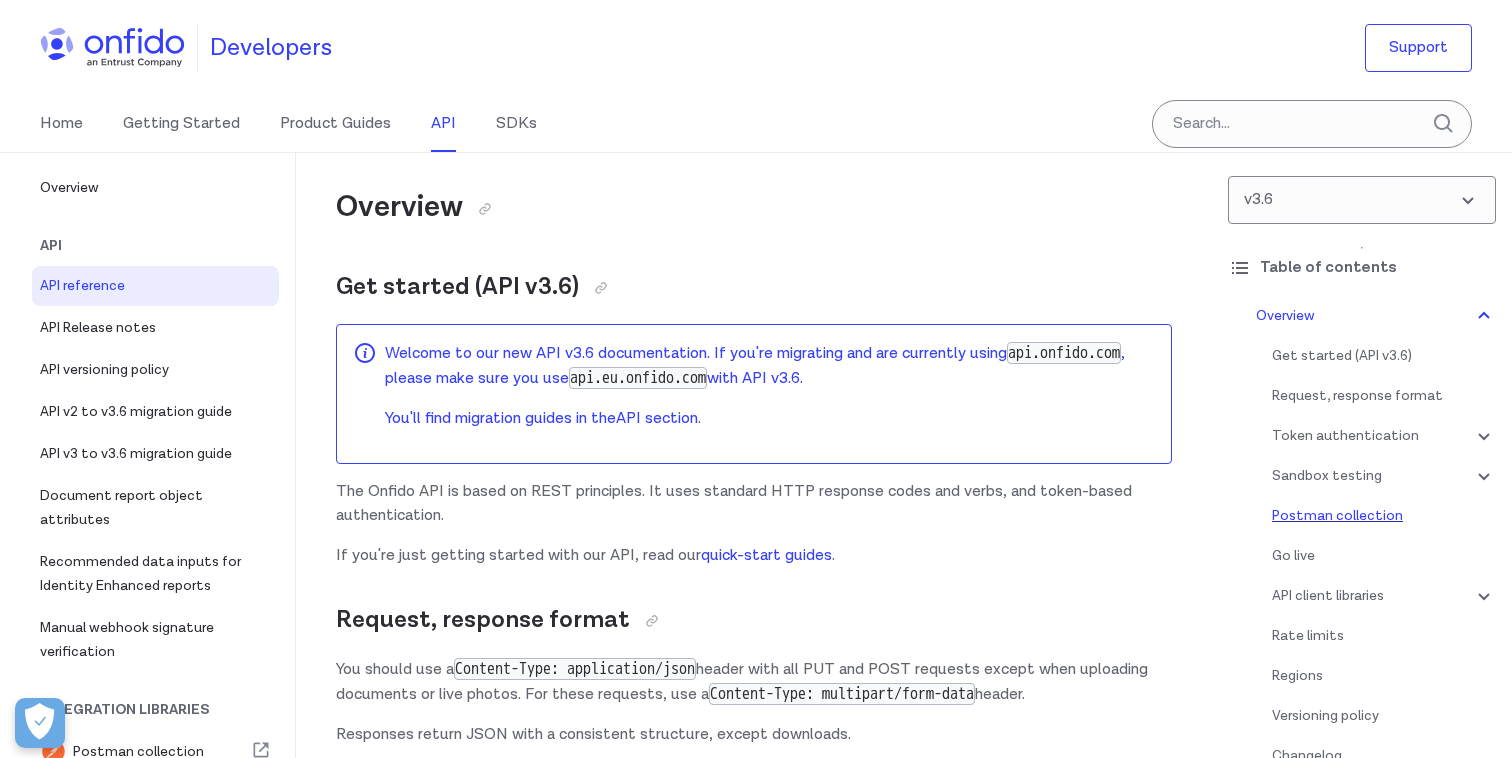 click on "Postman collection" at bounding box center [1384, 516] 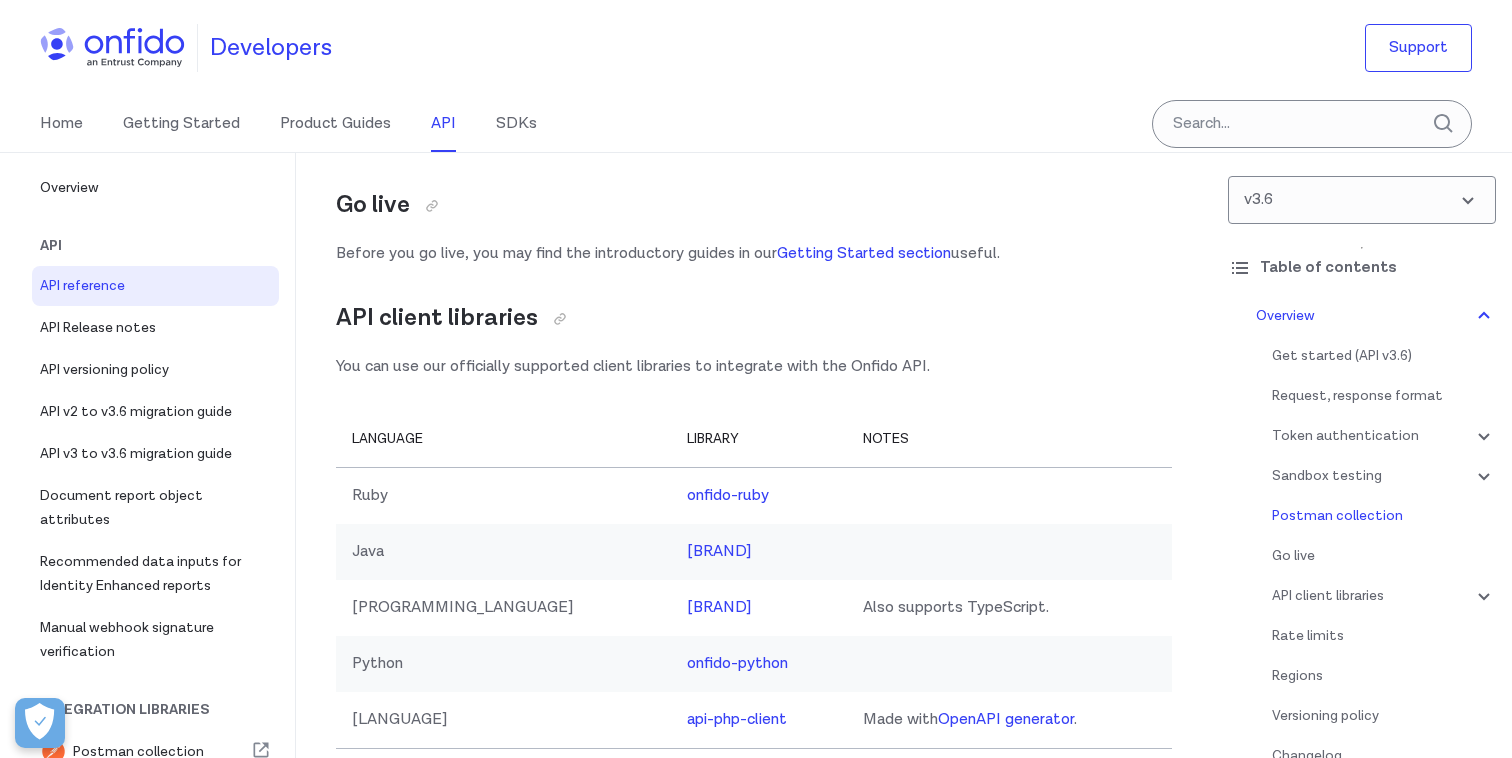 click on "Get started (API v3.6) Request, response format Token authentication -  OAuth access tokens -  OAuth access token rotation -  API tokens -  API token rotation -  SDK tokens Sandbox testing -  Sandbox and live differences -  Sample document and photo files -  Simulating verification reports in the sandbox -  Simulating Document reports in the sandbox -  Simulating Facial Similarity reports in the sandbox -  Pre-determined responses for Repeat Attempts -  Sandbox testing with Profile Data Capture tasks -  Sandbox testing for API generated reports Postman collection Go live API client libraries -  OpenAPI specification Rate limits Regions Versioning policy Changelog Upcoming maintenance Errors -  Example error object -  Error codes and what to do" at bounding box center (1384, 596) 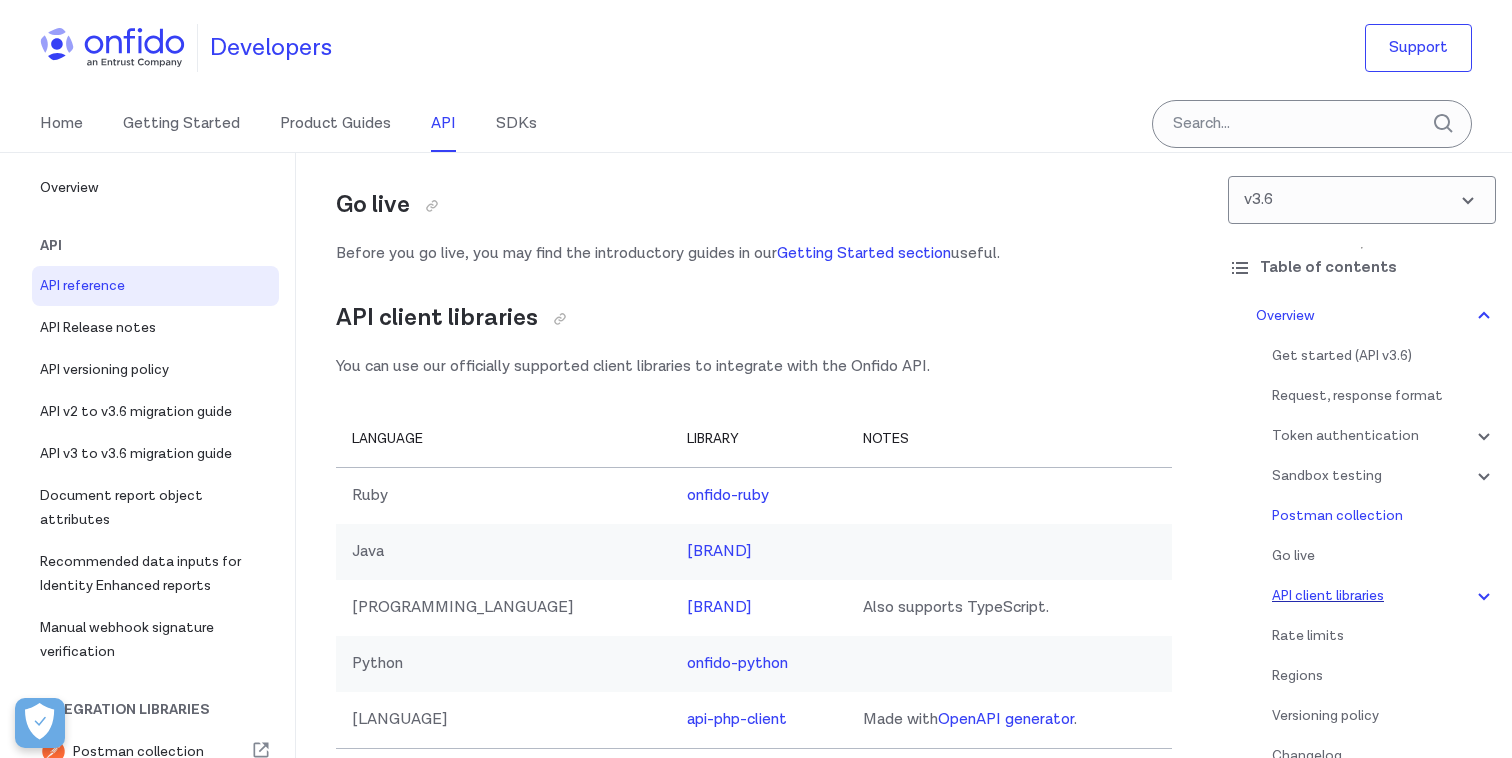 click on "API client libraries" at bounding box center [1384, 596] 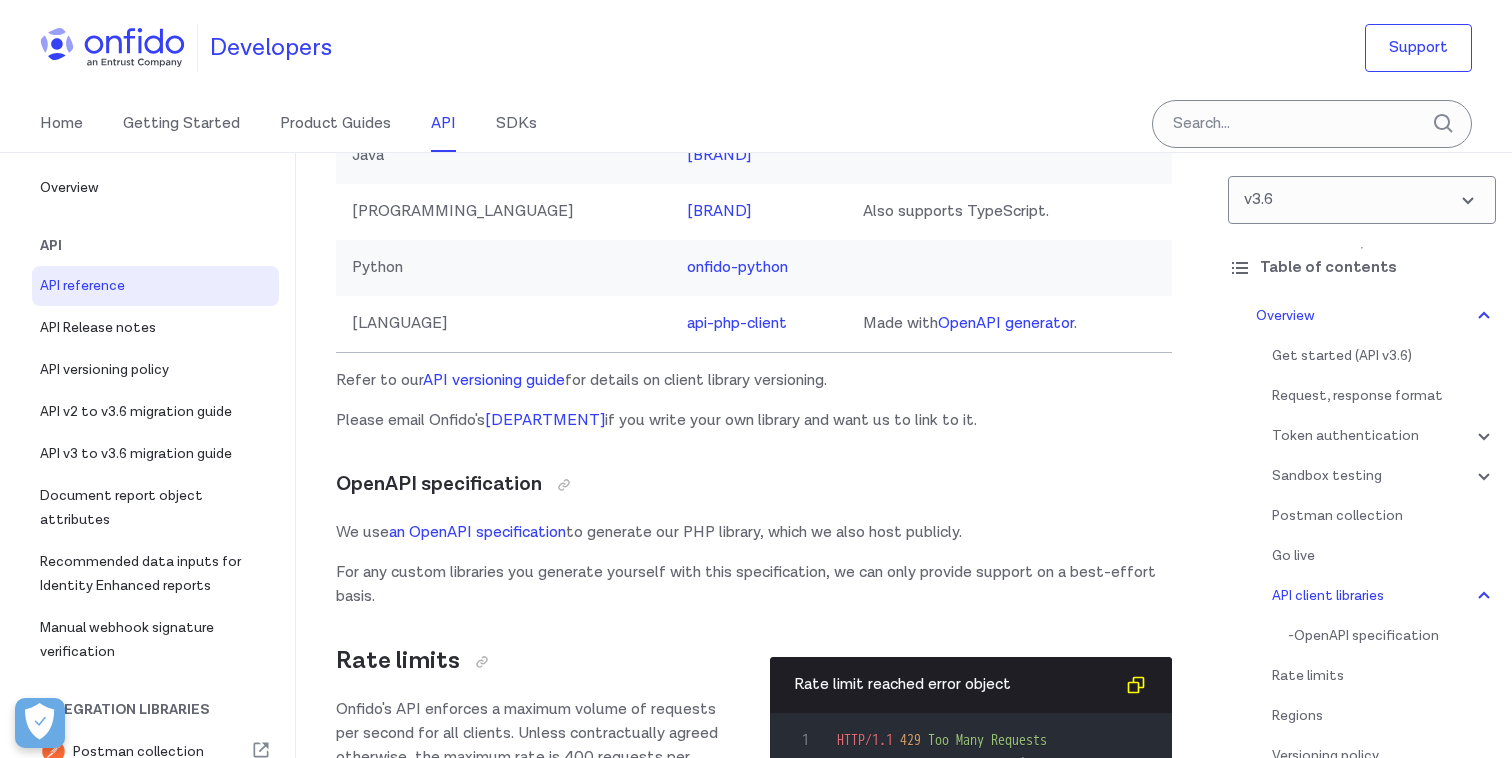 click on "Api" at bounding box center [163, 246] 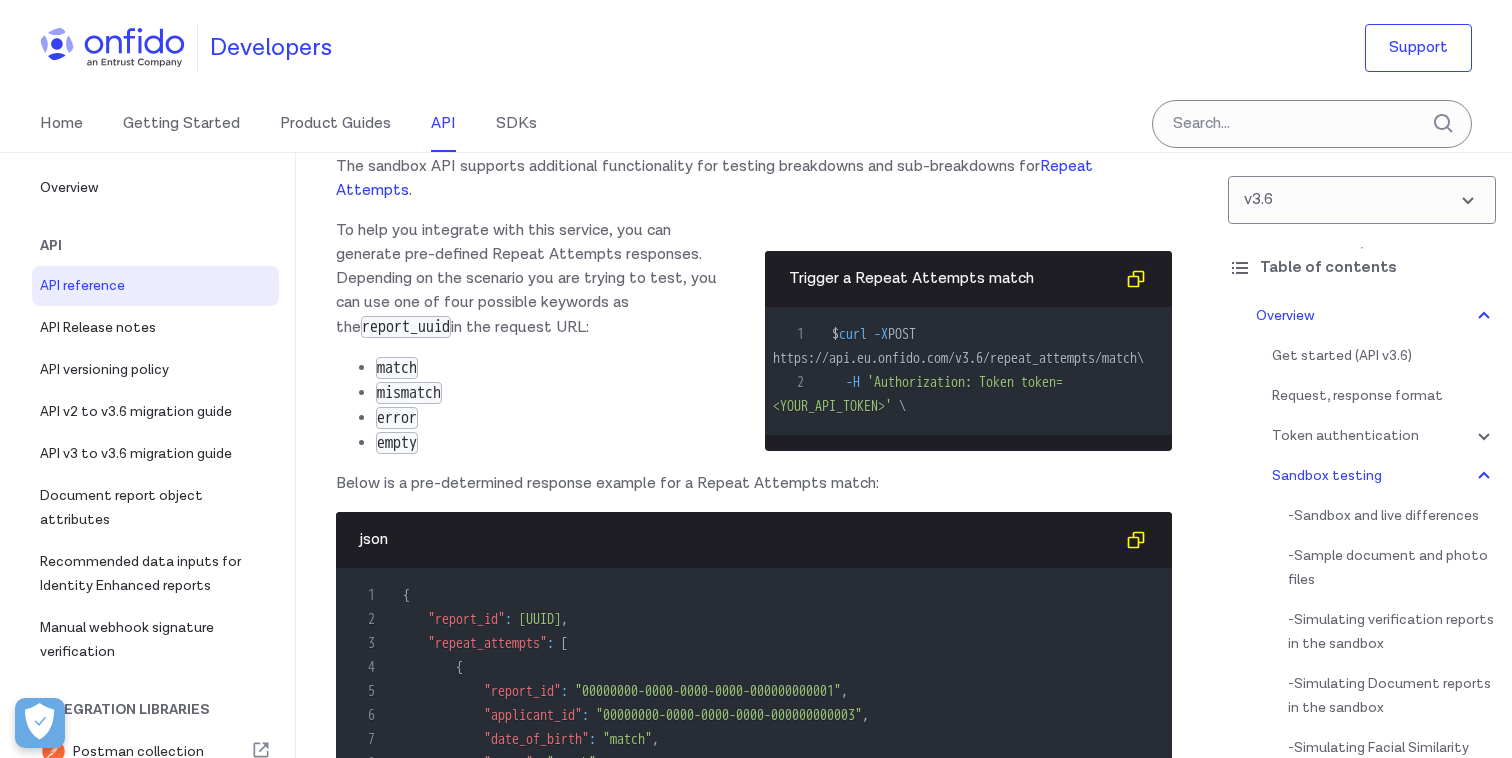 scroll, scrollTop: 9194, scrollLeft: 0, axis: vertical 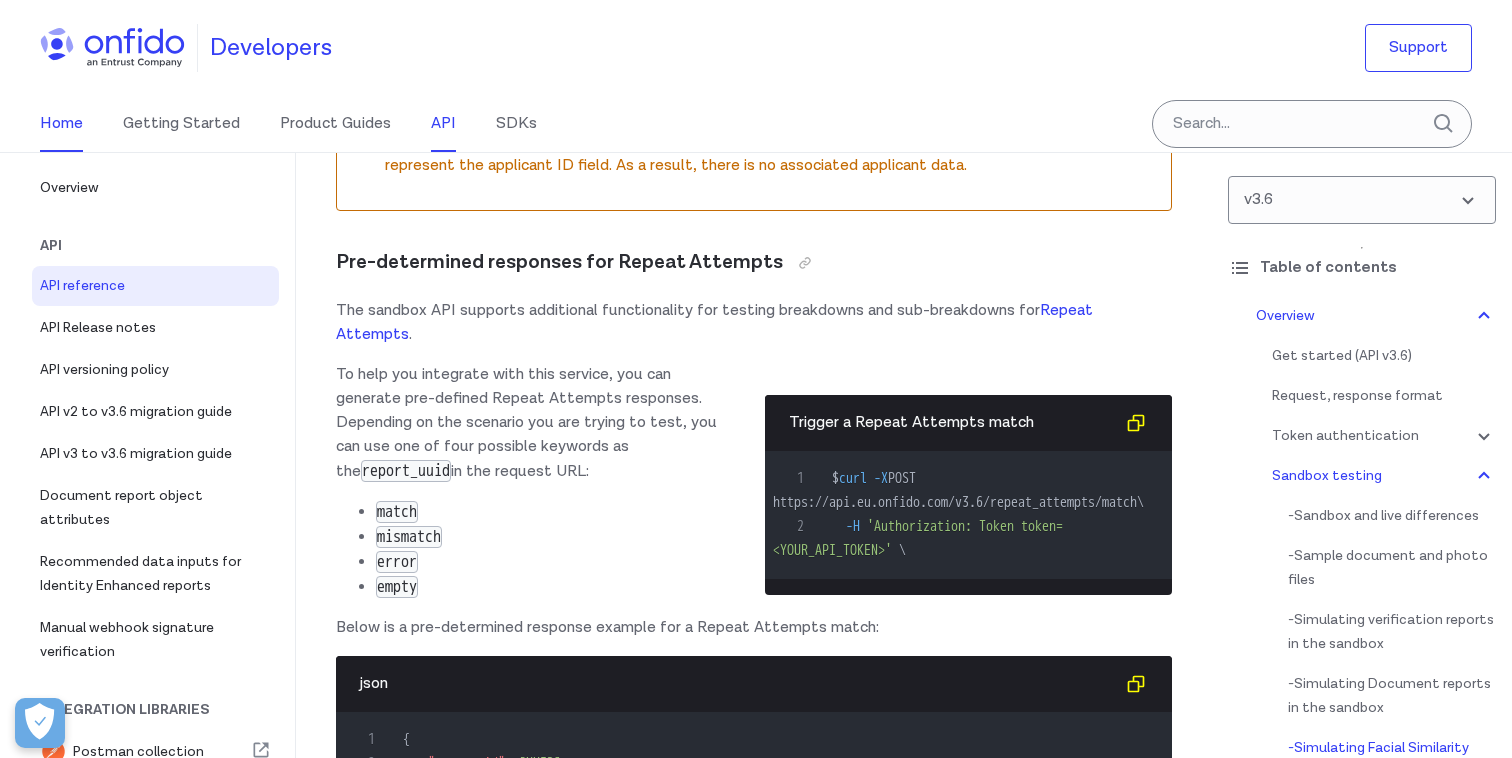 click on "Home" at bounding box center (61, 124) 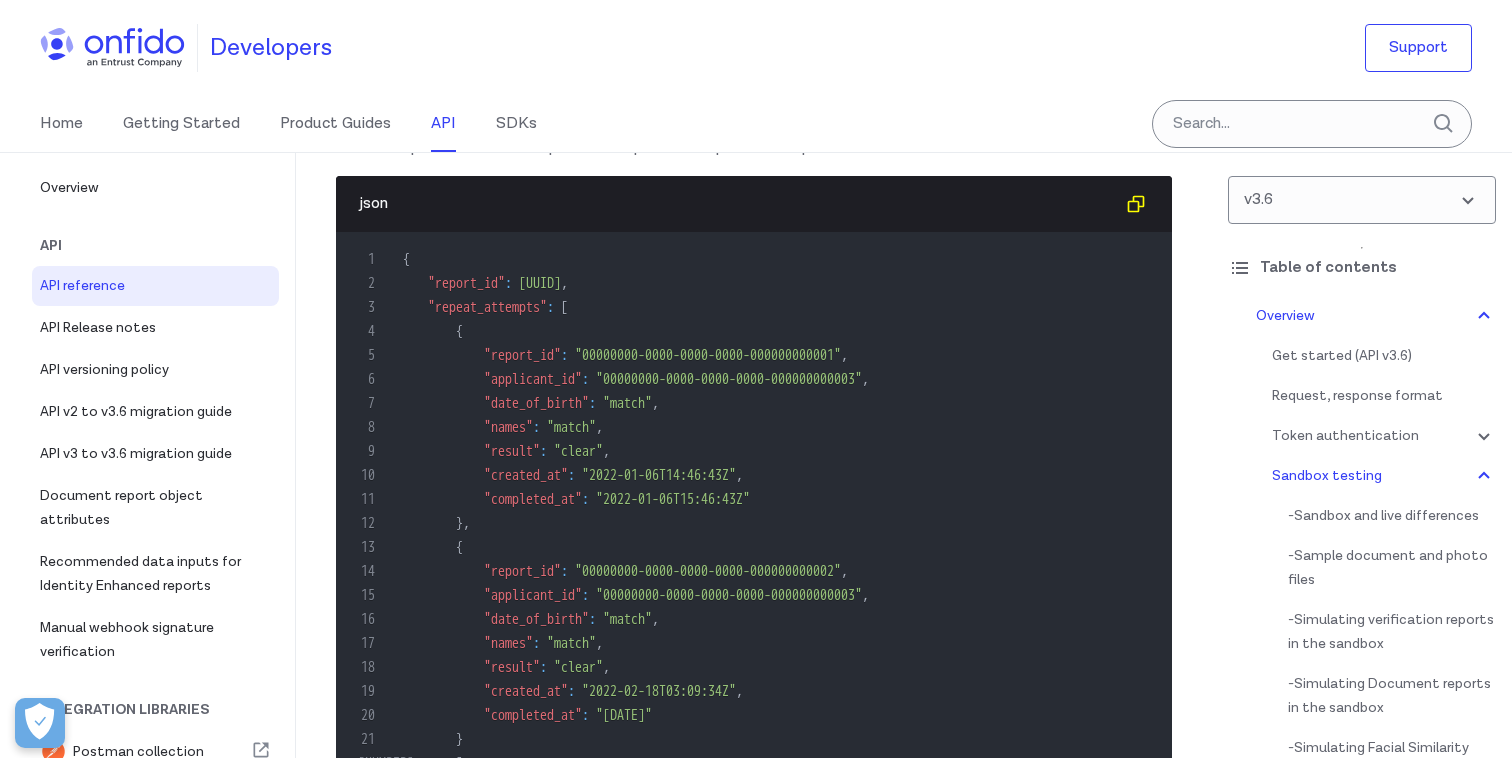 scroll, scrollTop: 9803, scrollLeft: 0, axis: vertical 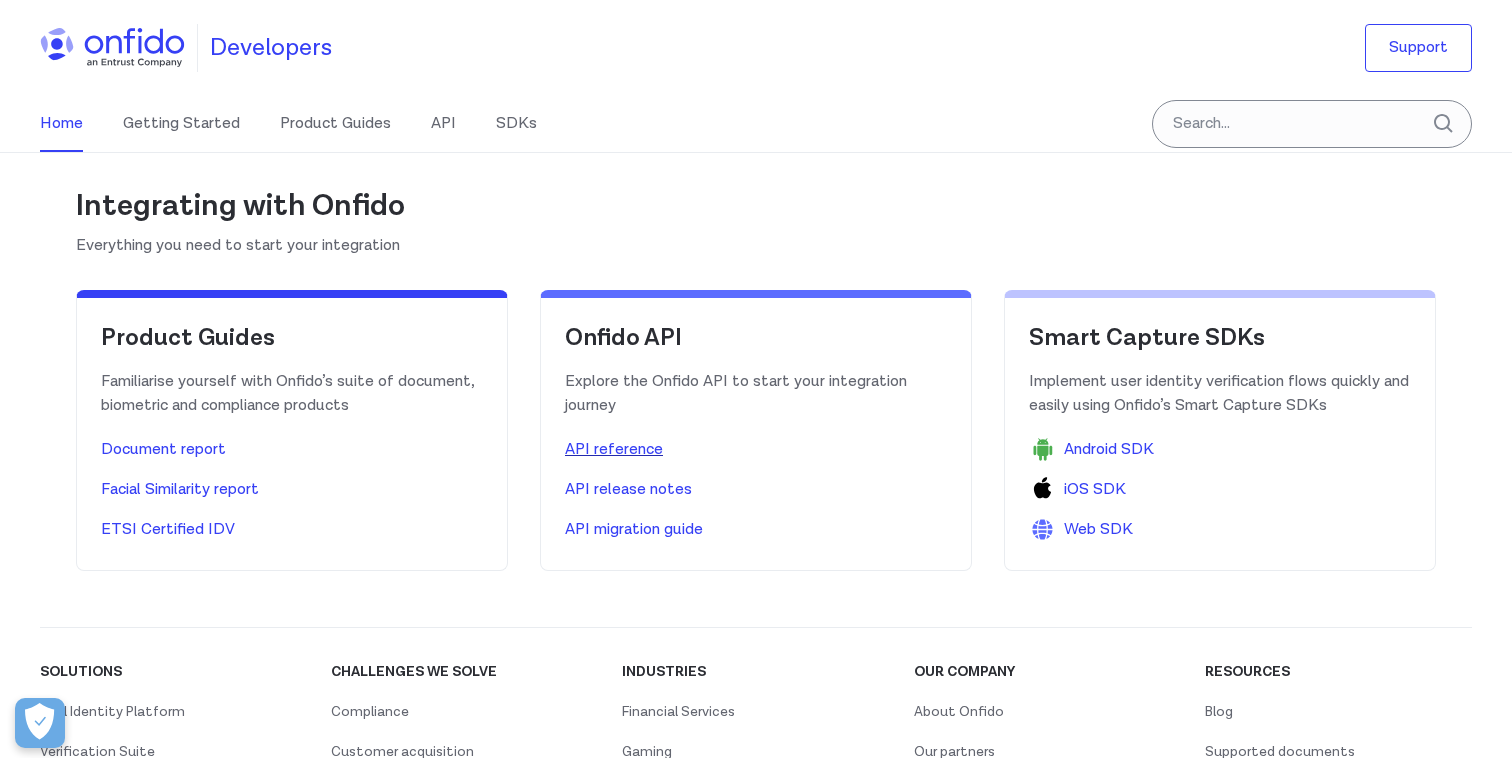 click on "API reference" at bounding box center [614, 450] 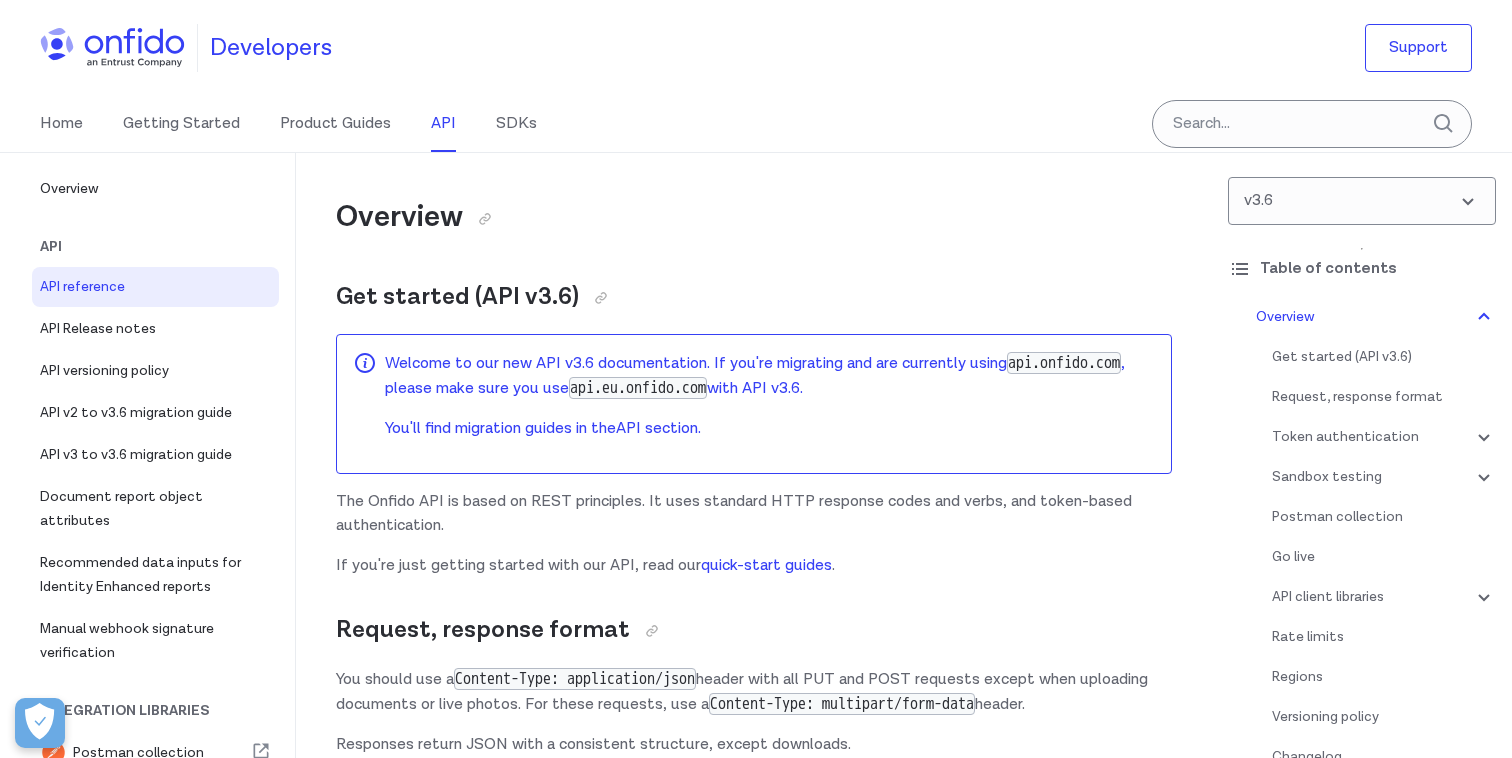 scroll, scrollTop: 0, scrollLeft: 0, axis: both 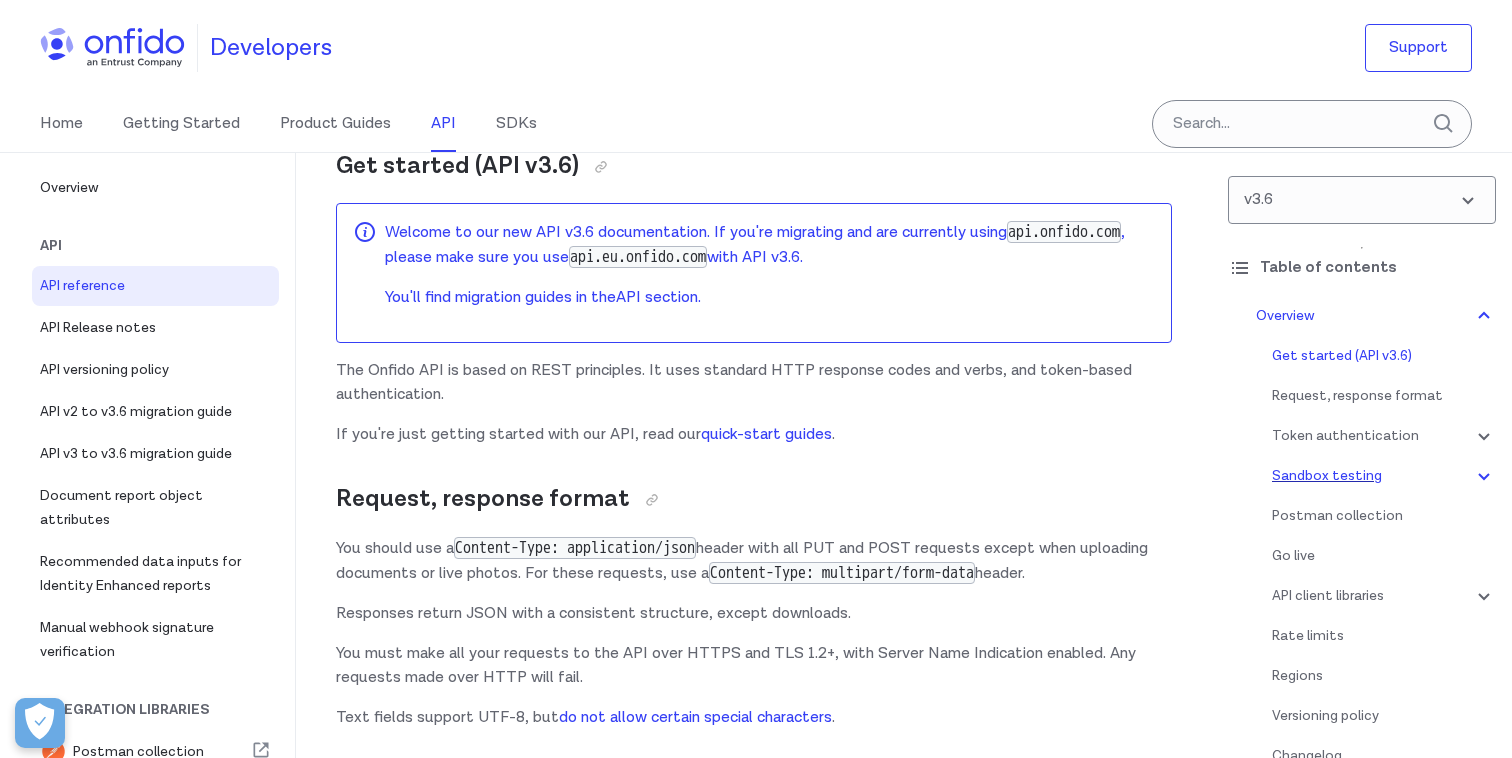 click on "Sandbox testing" at bounding box center [1384, 476] 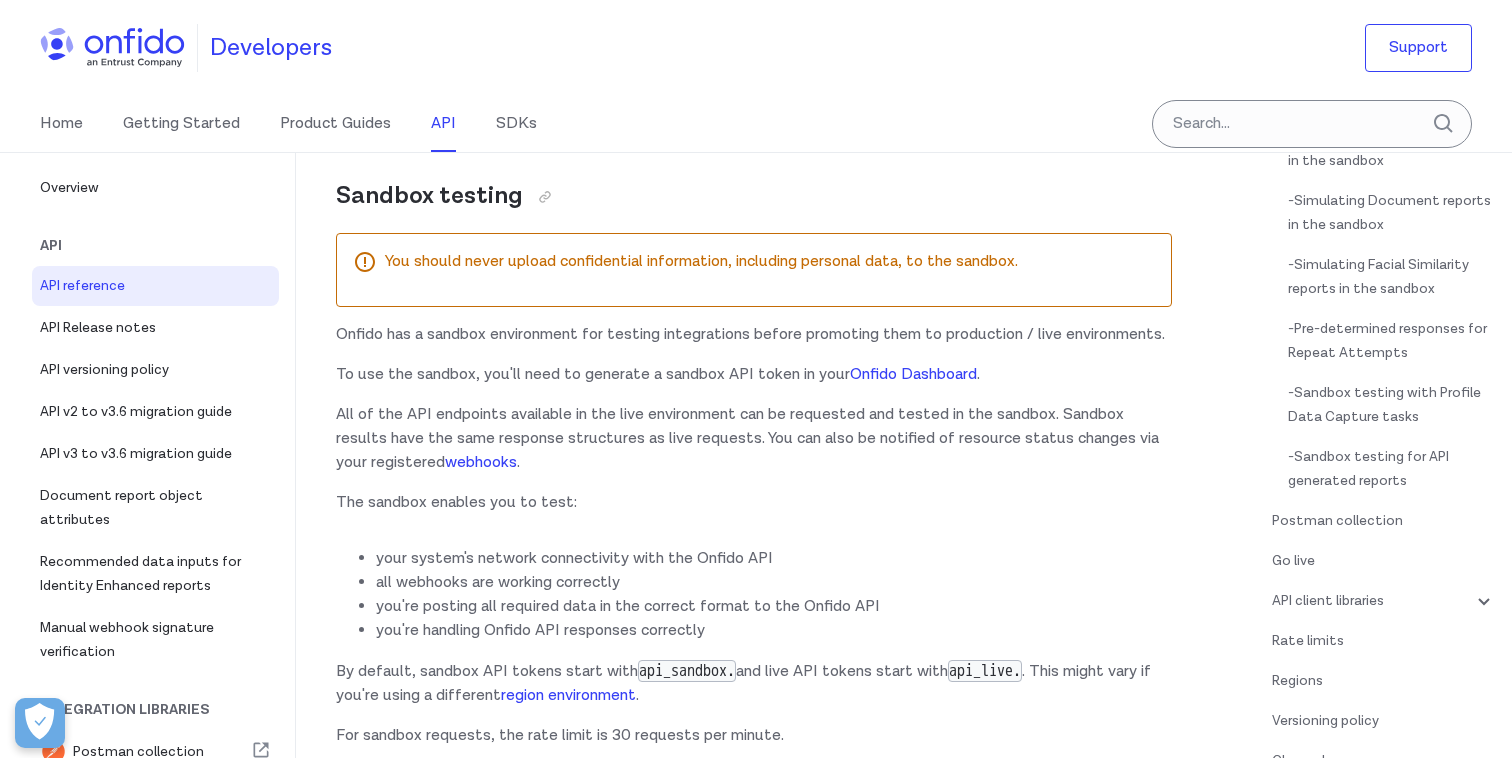scroll, scrollTop: 502, scrollLeft: 0, axis: vertical 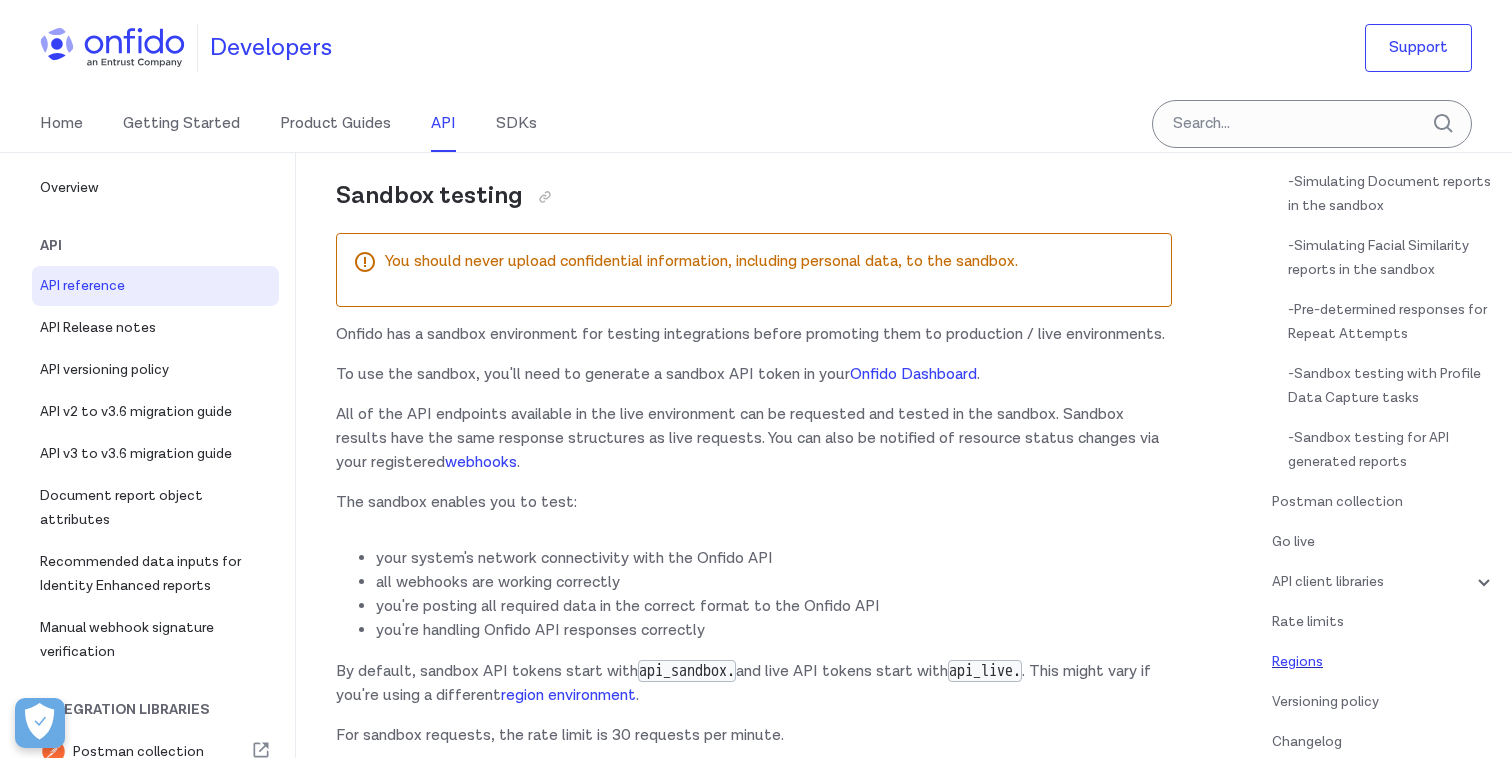 click on "Regions" at bounding box center [1384, 662] 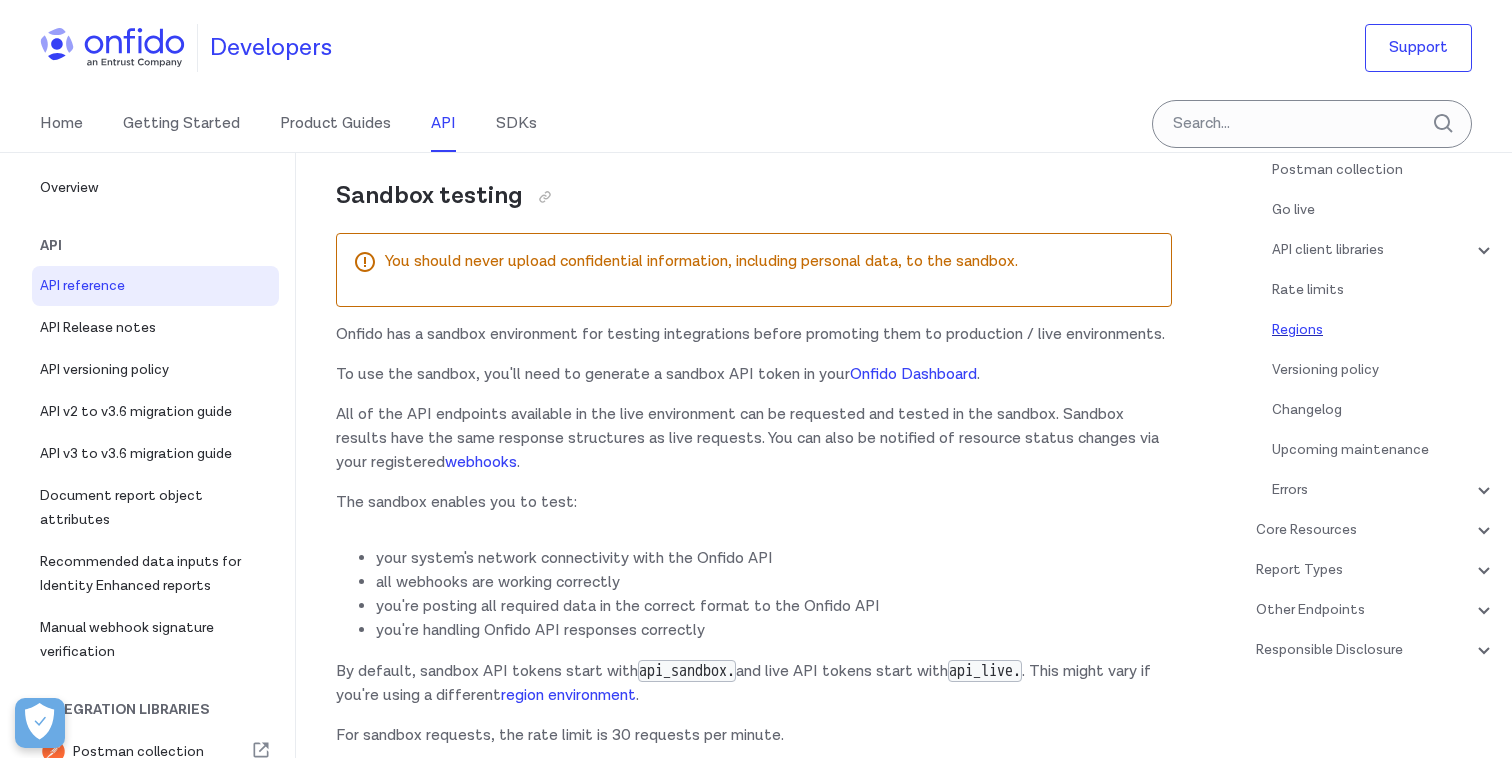 scroll, scrollTop: 13600, scrollLeft: 0, axis: vertical 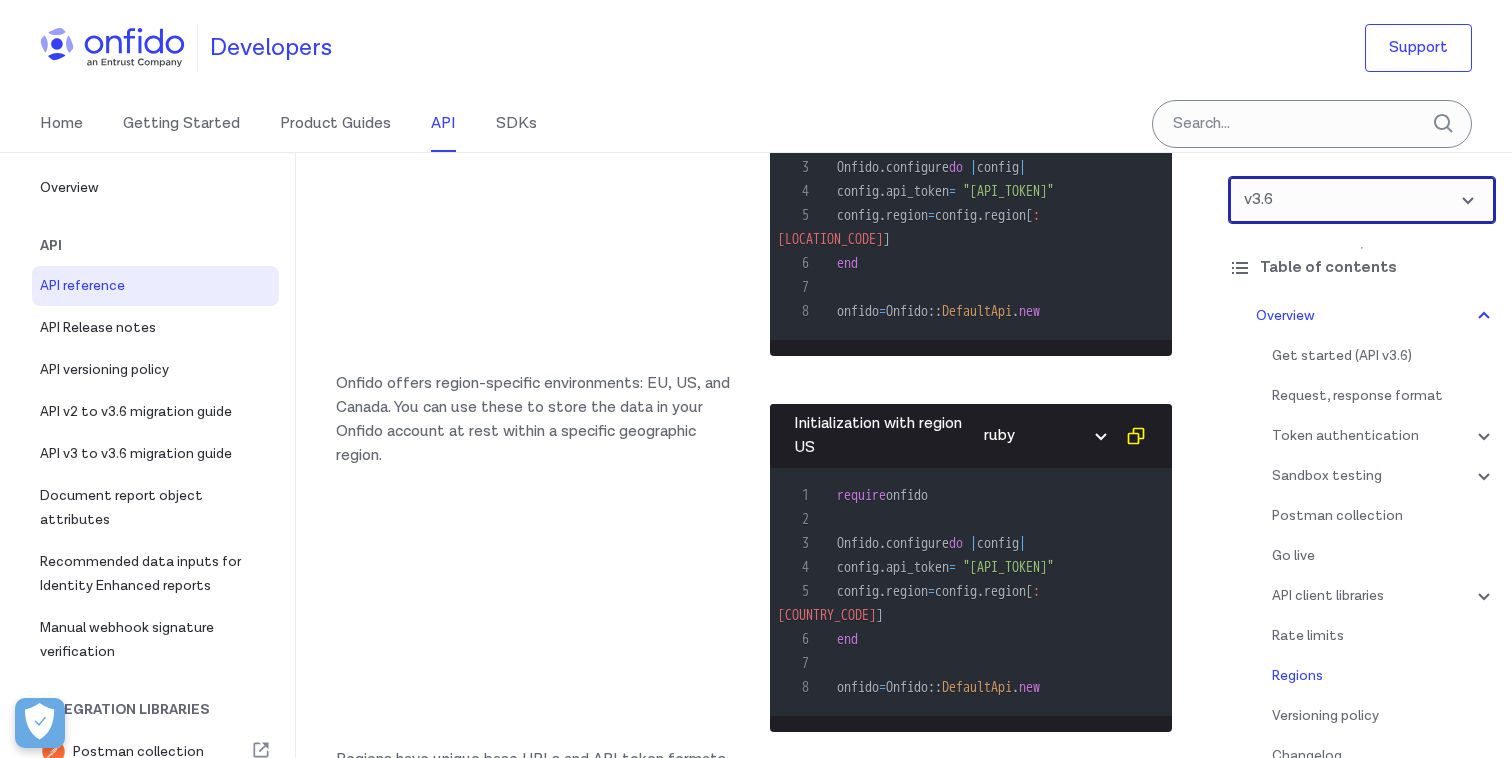 click at bounding box center (1362, 200) 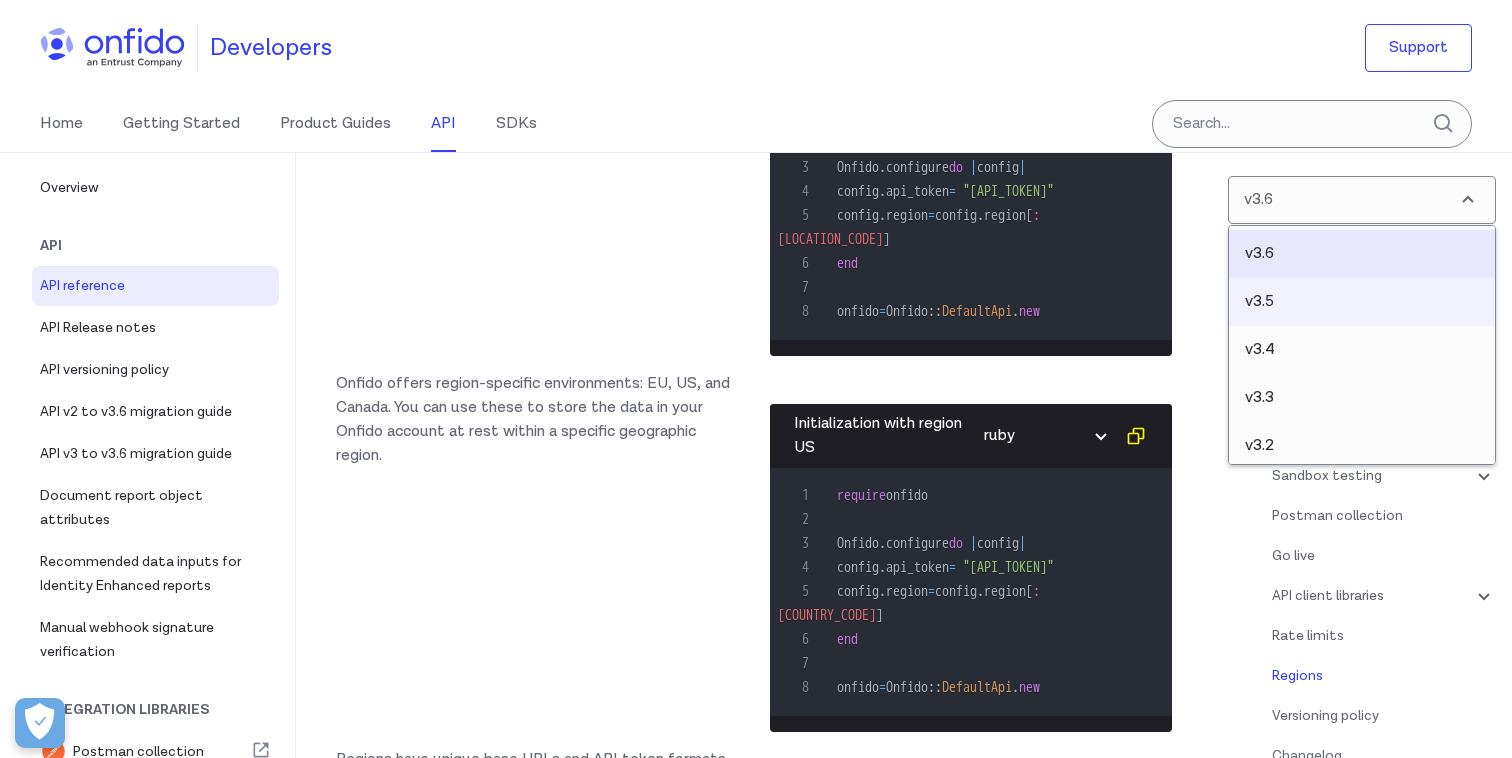 click on "v3.5" at bounding box center (1362, 254) 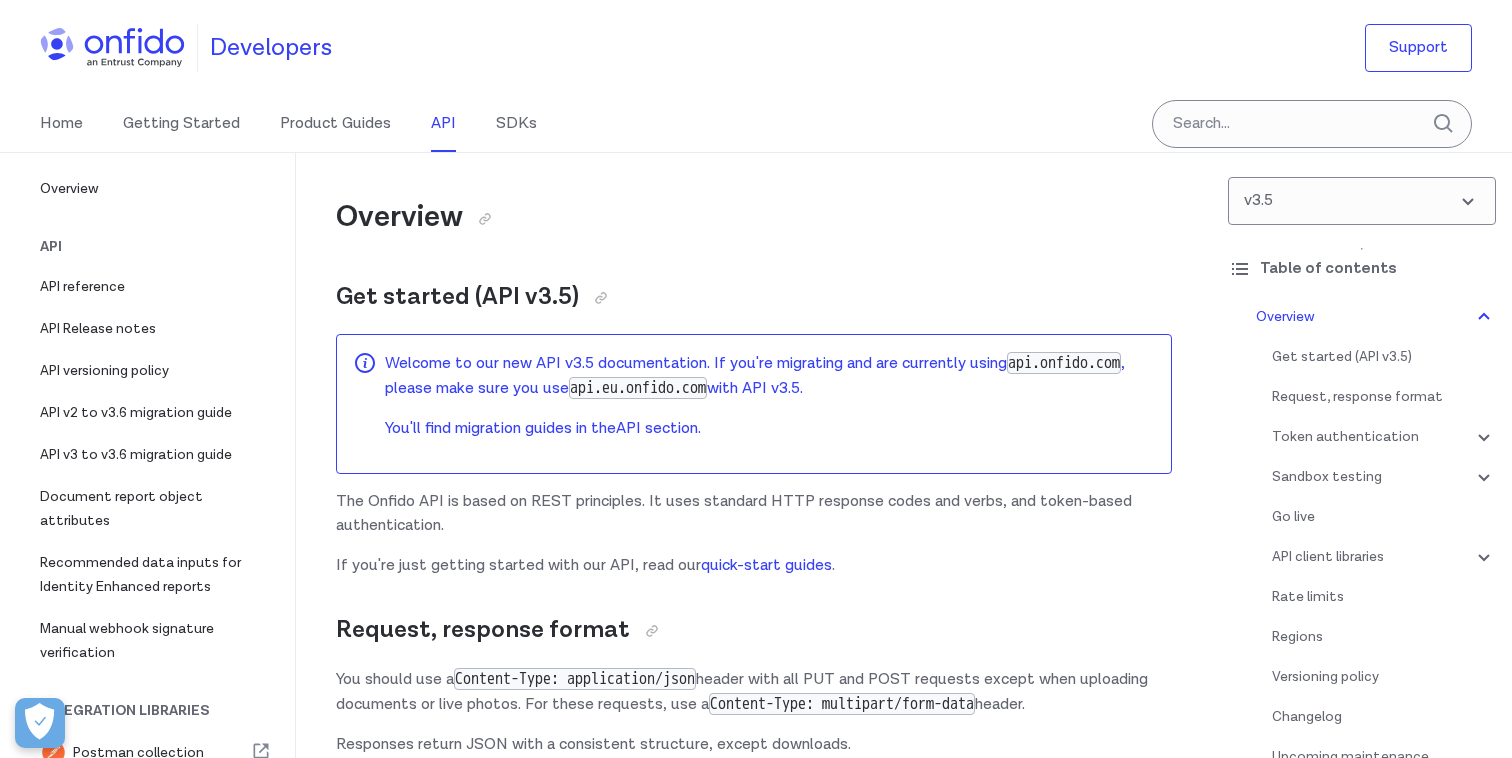 scroll, scrollTop: 0, scrollLeft: 0, axis: both 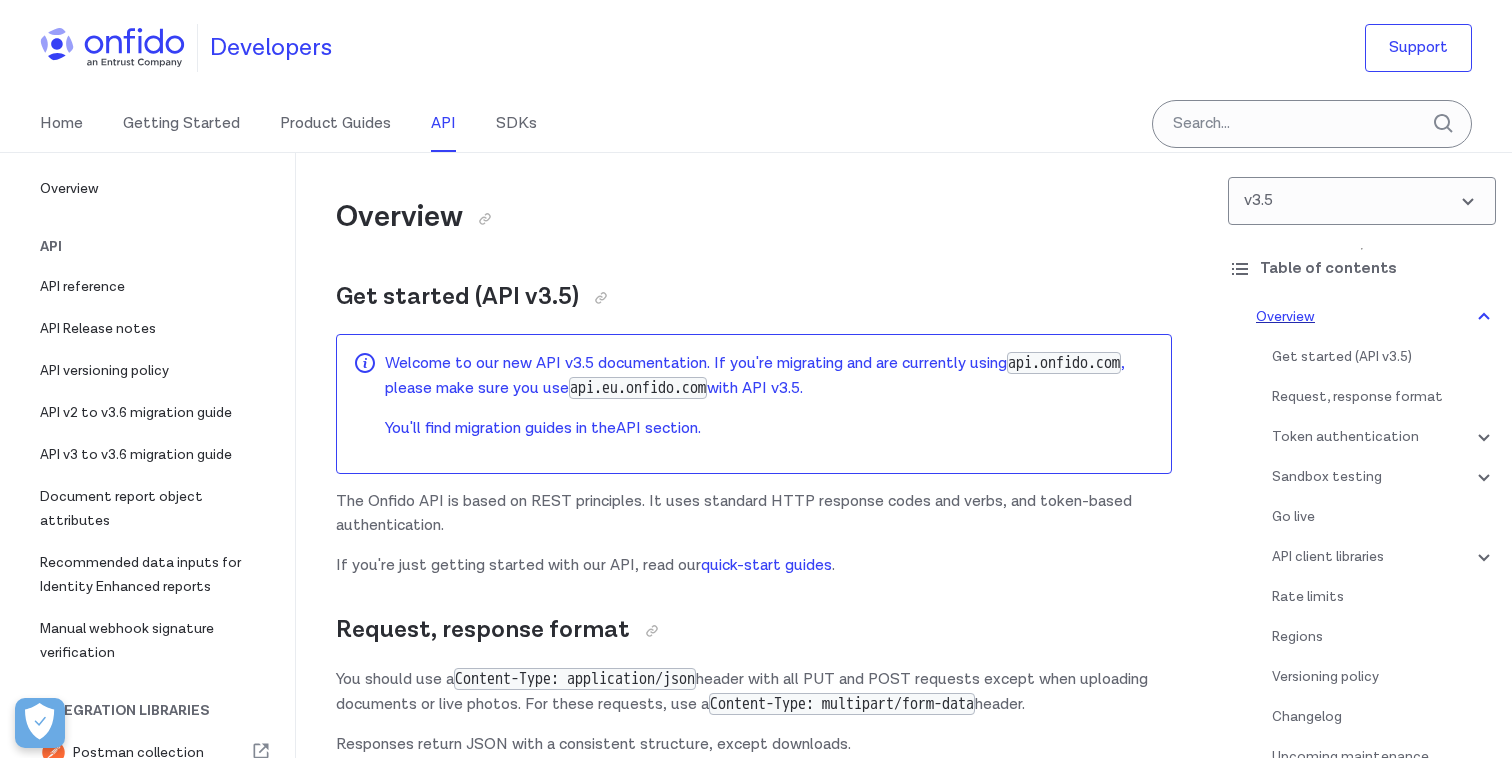 click at bounding box center (1484, 317) 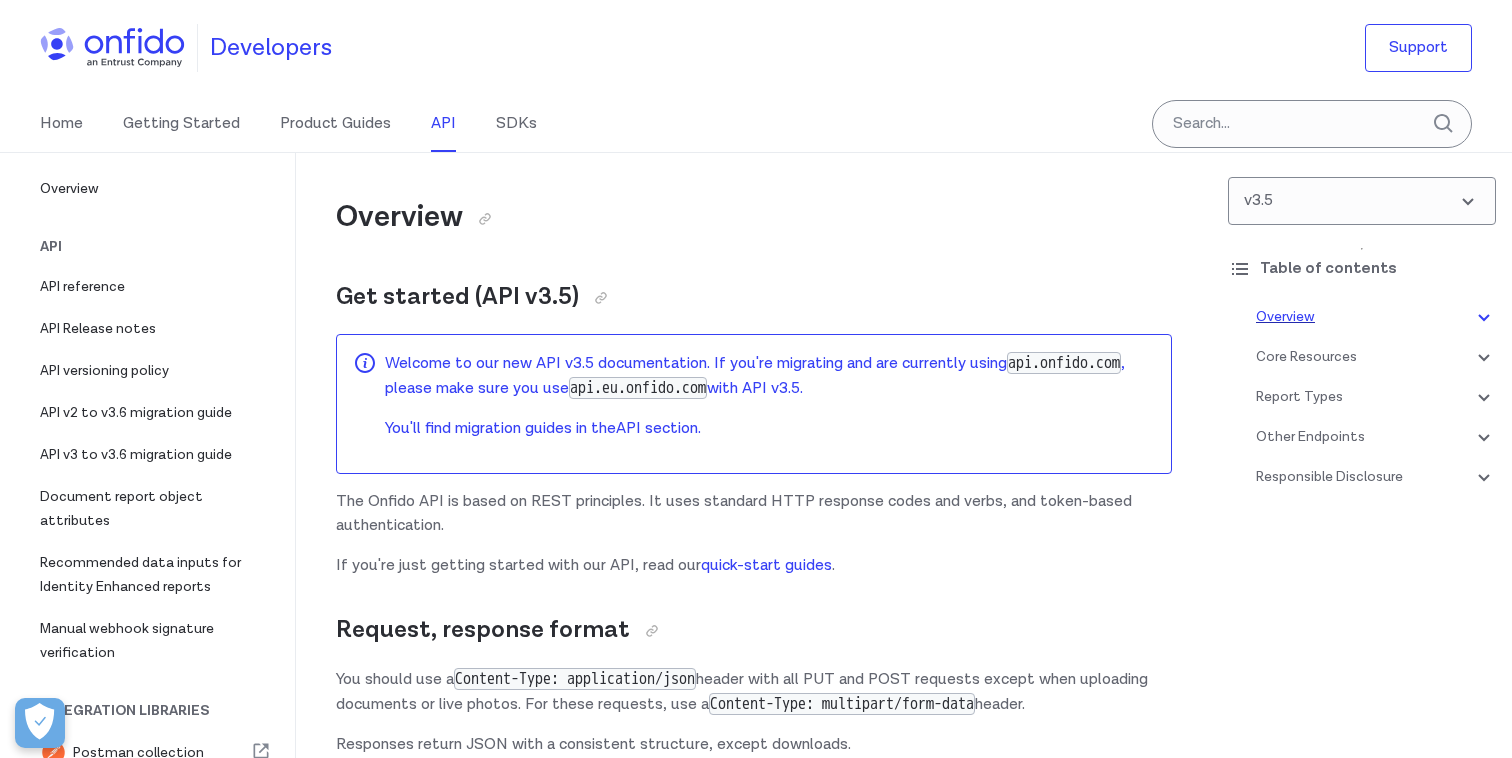 scroll, scrollTop: 153, scrollLeft: 0, axis: vertical 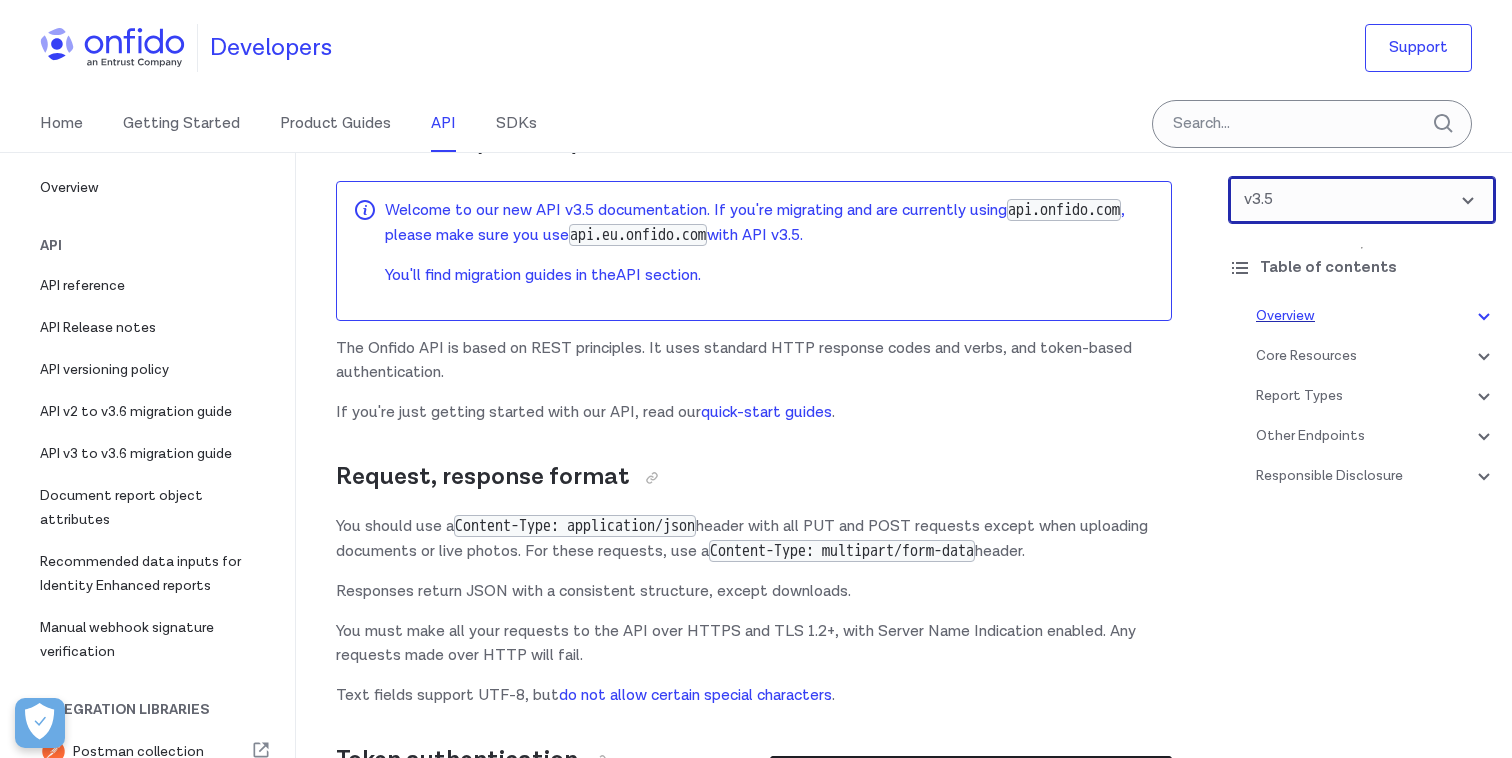 click at bounding box center [1362, 200] 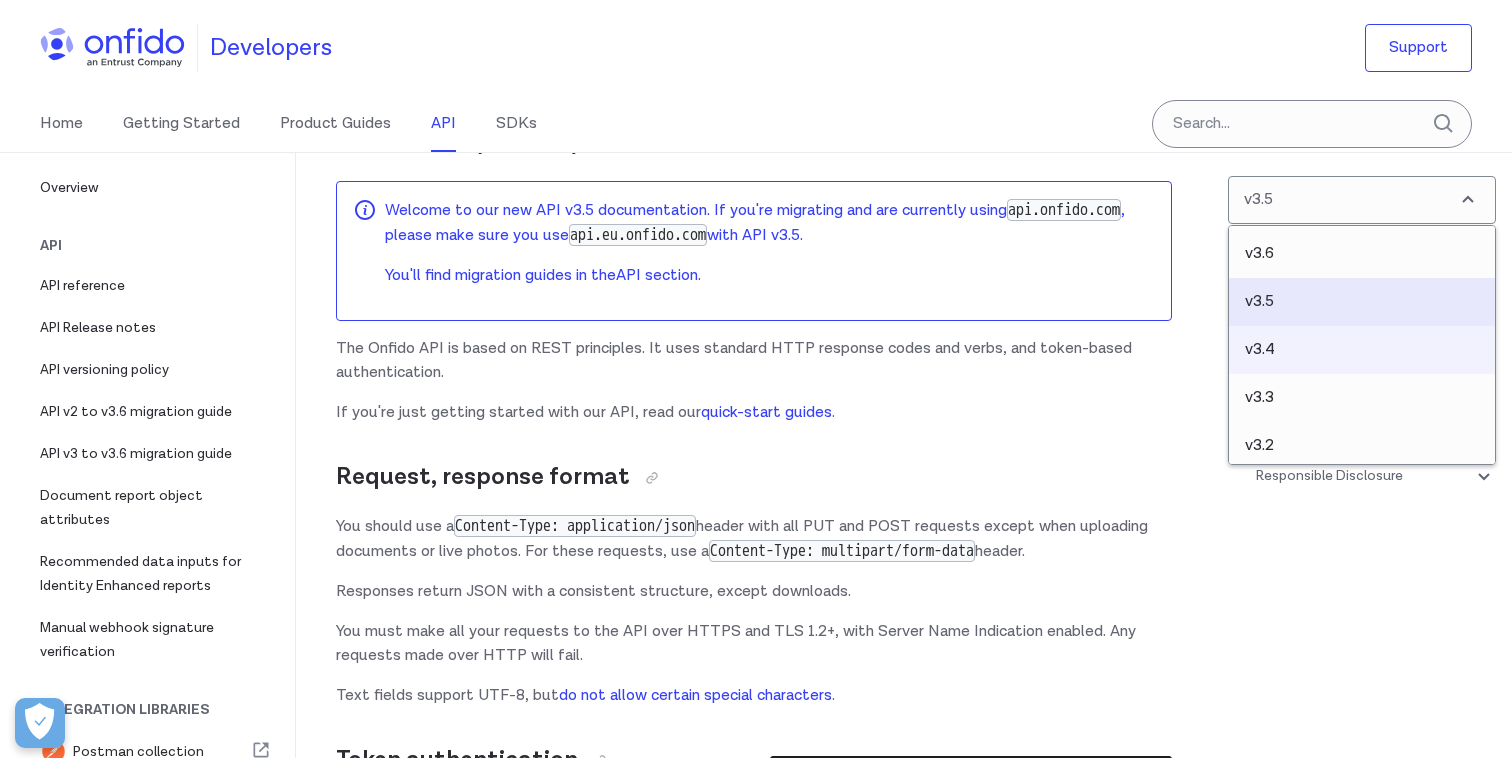 click on "v3.4" at bounding box center (1362, 254) 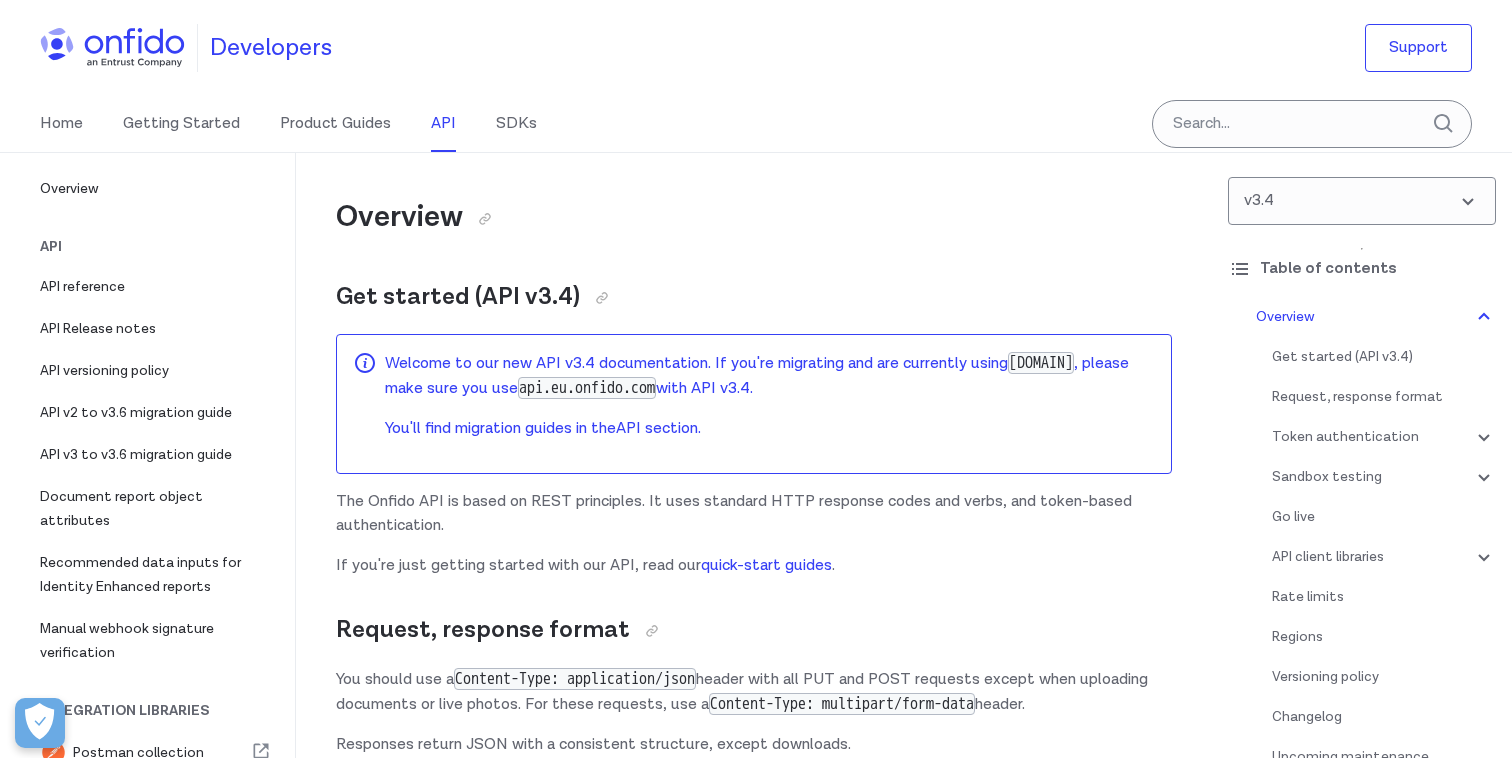 scroll, scrollTop: 0, scrollLeft: 0, axis: both 